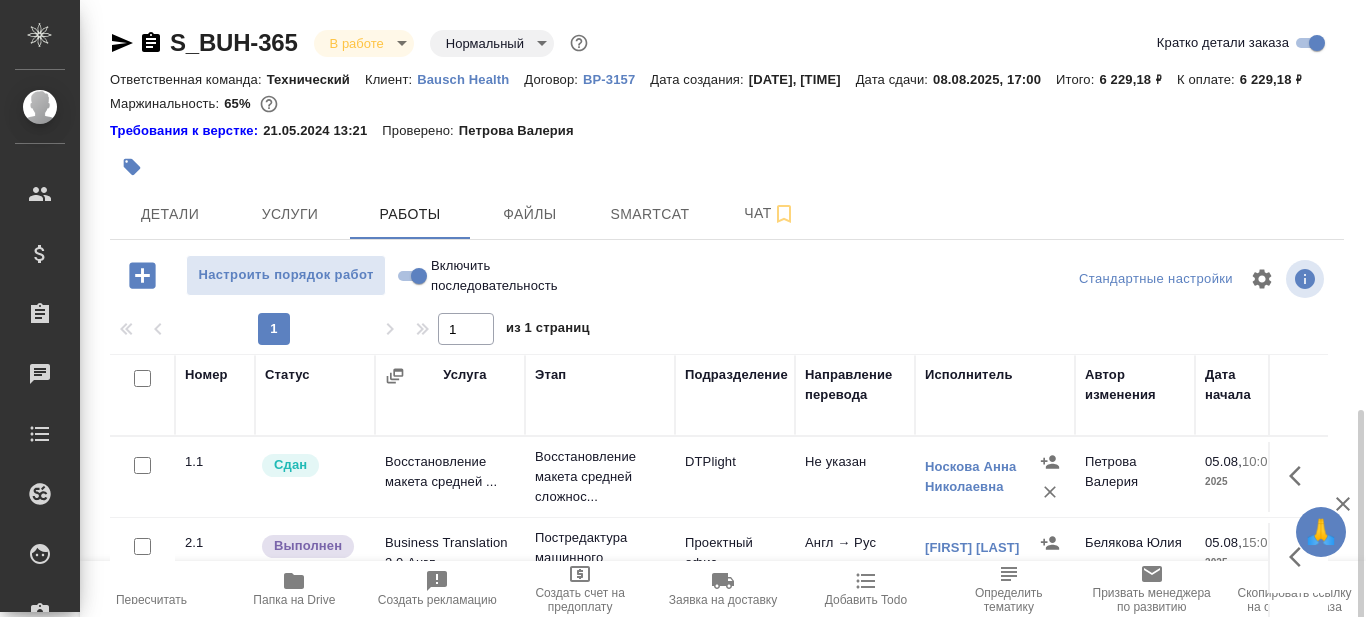 scroll, scrollTop: 0, scrollLeft: 0, axis: both 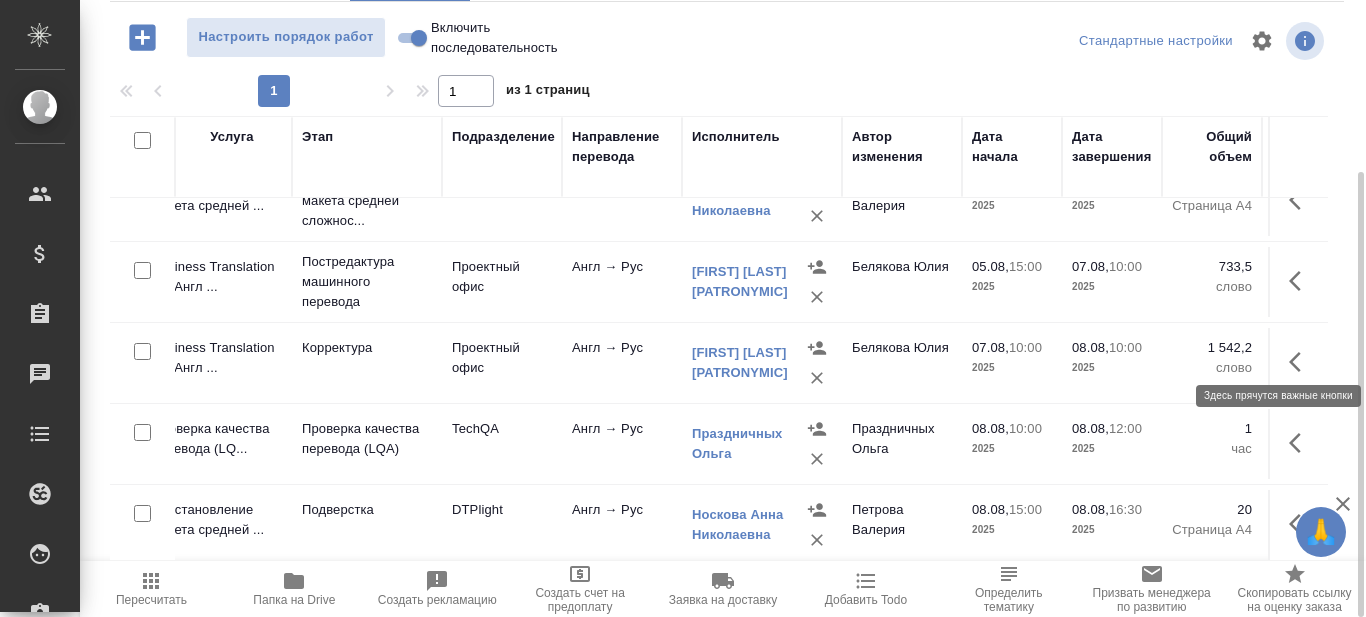click 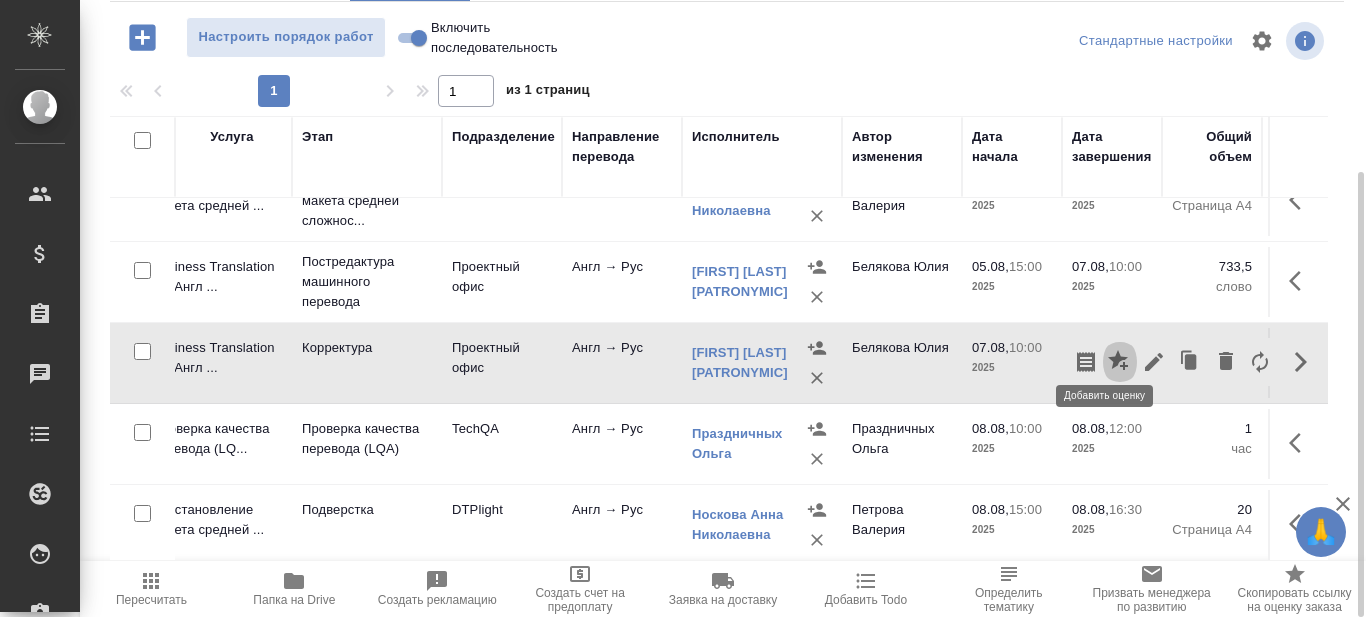 click 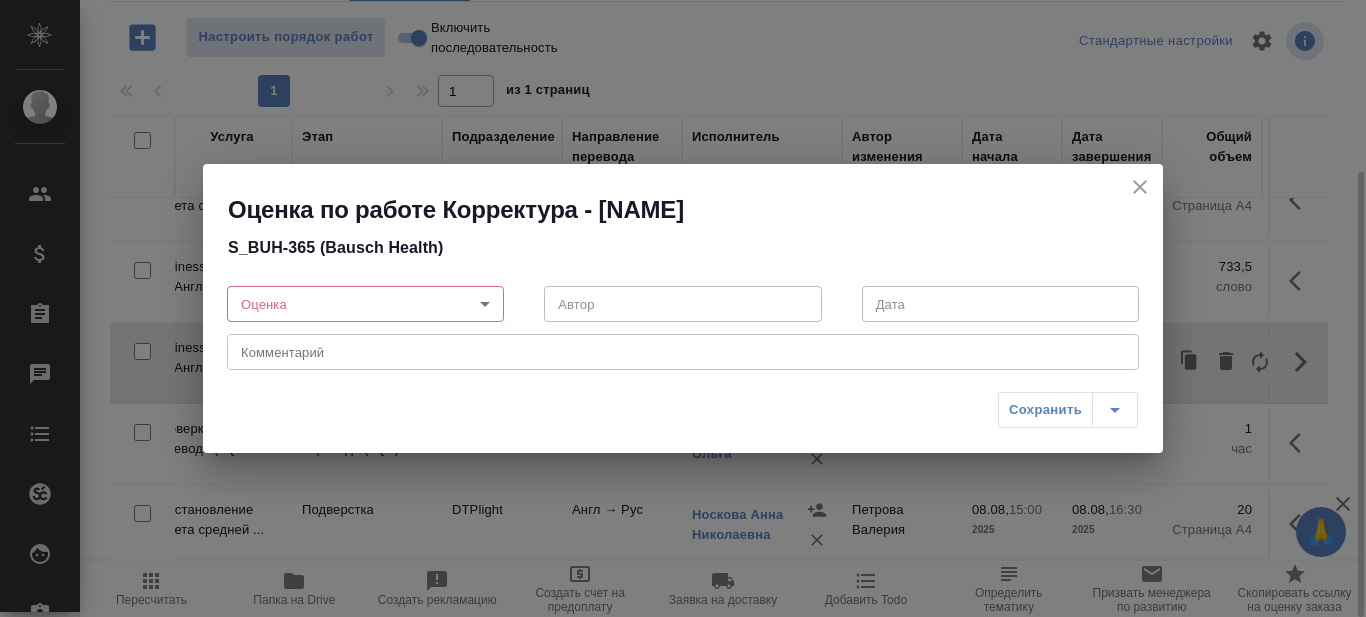 click on "🙏 .cls-1
fill:#fff;
AWATERA Prazdnichnykh Olga Клиенты Спецификации Заказы 0 Чаты Todo Проекты SC Исполнители Кандидаты Работы Входящие заявки Заявки на доставку Рекламации Проекты процессинга Конференции Выйти S_BUH-365 В работе inProgress Нормальный normal Кратко детали заказа Ответственная команда: Технический Клиент: Bausch Health Договор: ВР-3157 Дата создания: 22.07.2025, 12:12 Дата сдачи: 08.08.2025, 17:00 Итого: 6 229,18 ₽ К оплате: 6 229,18 ₽ Маржинальность: 65% Требования к верстке: 21.05.2024 13:21 Проверено: Петрова Валерия Детали Услуги Работы Файлы Smartcat Чат Настроить порядок работ 1 1 из 1 страниц" at bounding box center [683, 308] 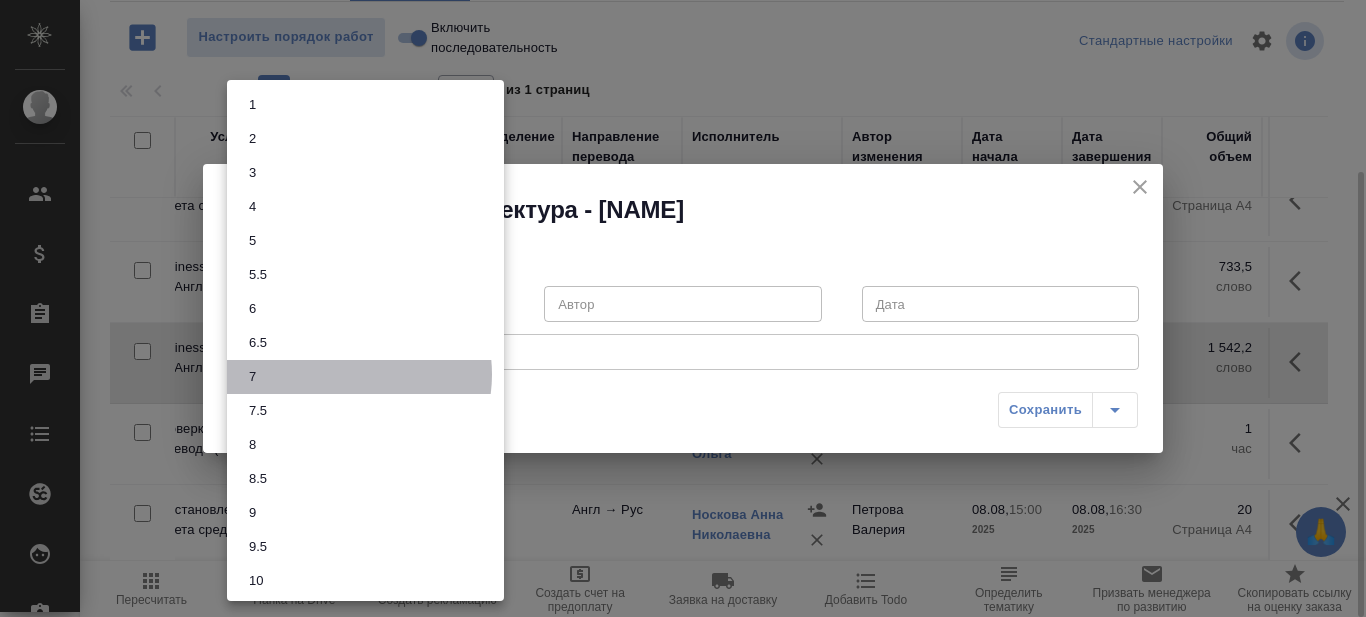 click on "7" at bounding box center (365, 377) 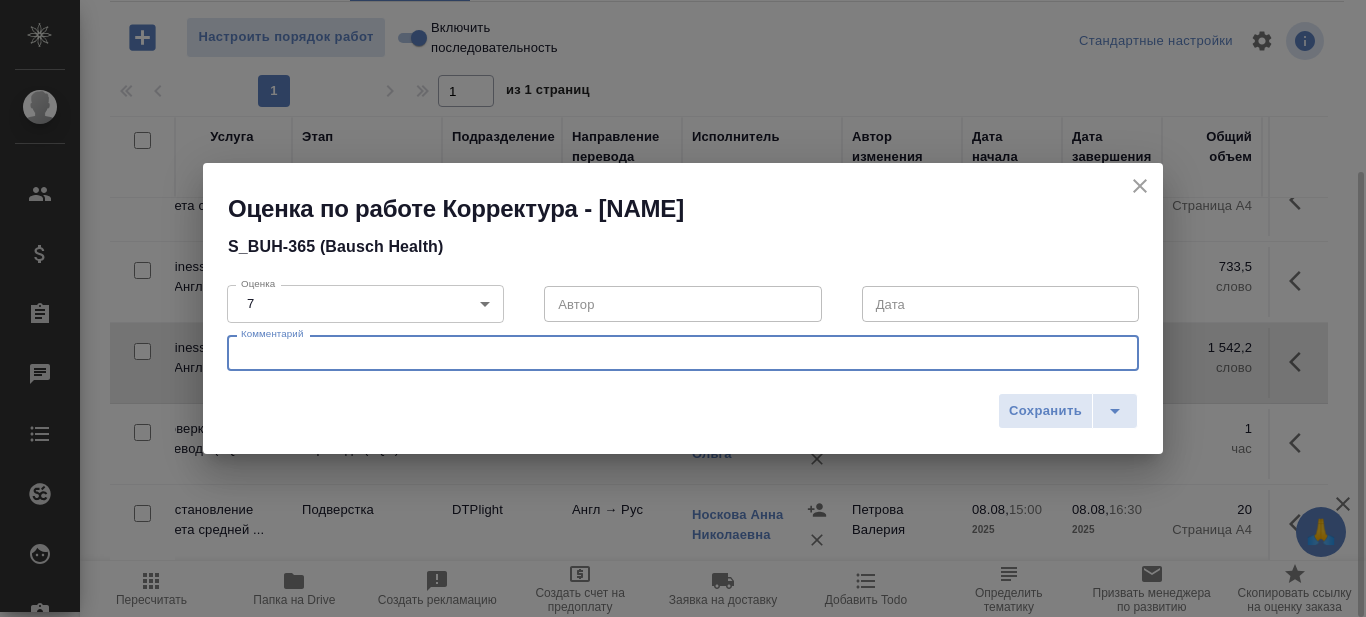 click at bounding box center [683, 353] 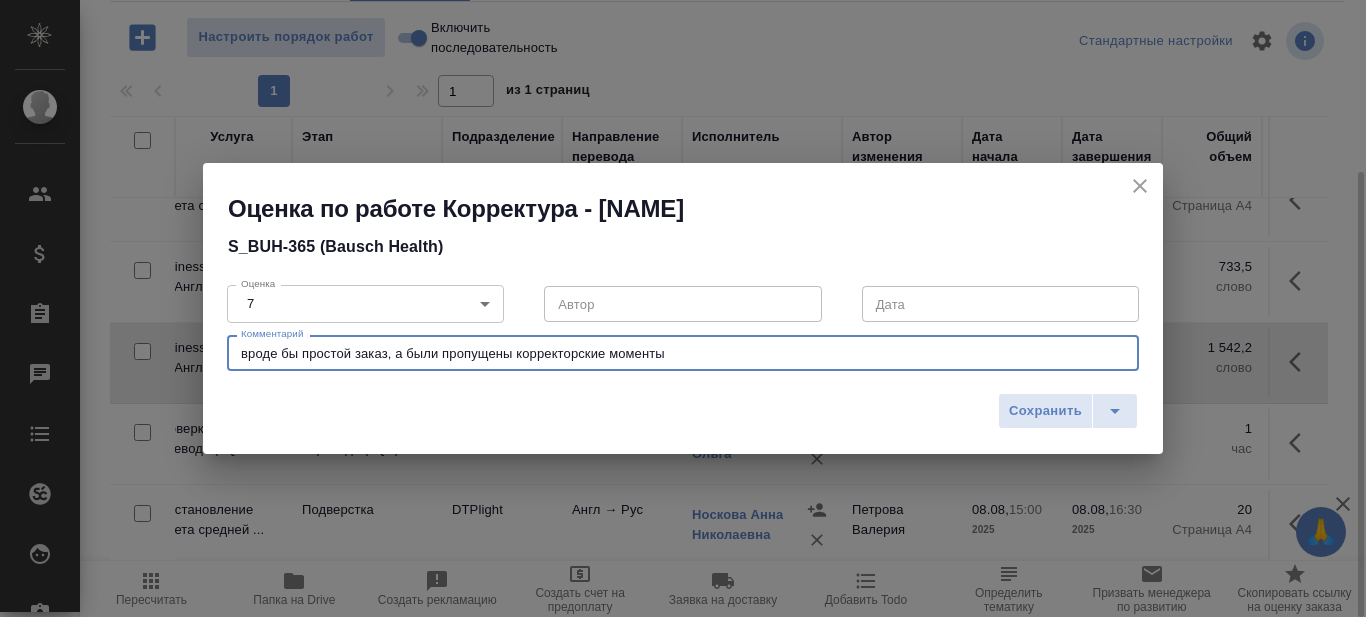 click on "вроде бы простой заказ, а были пропущены корректорские моменты" at bounding box center (683, 353) 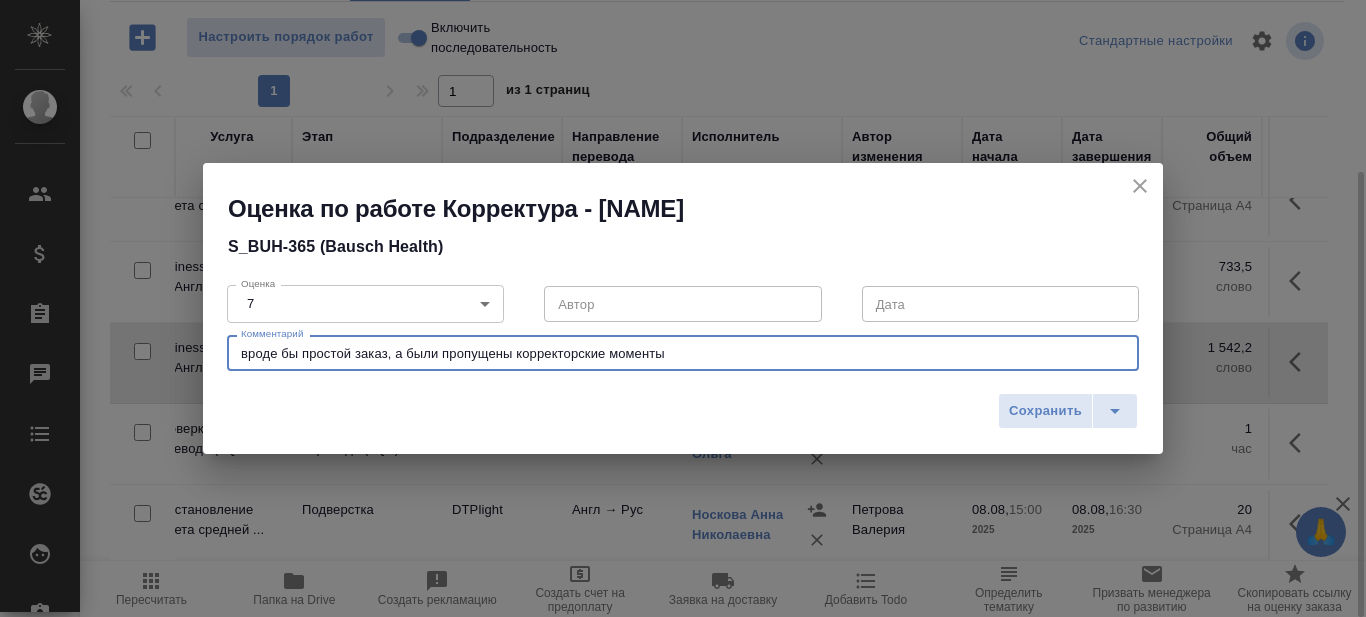 click on "вроде бы простой заказ, а были пропущены корректорские моменты" at bounding box center [683, 353] 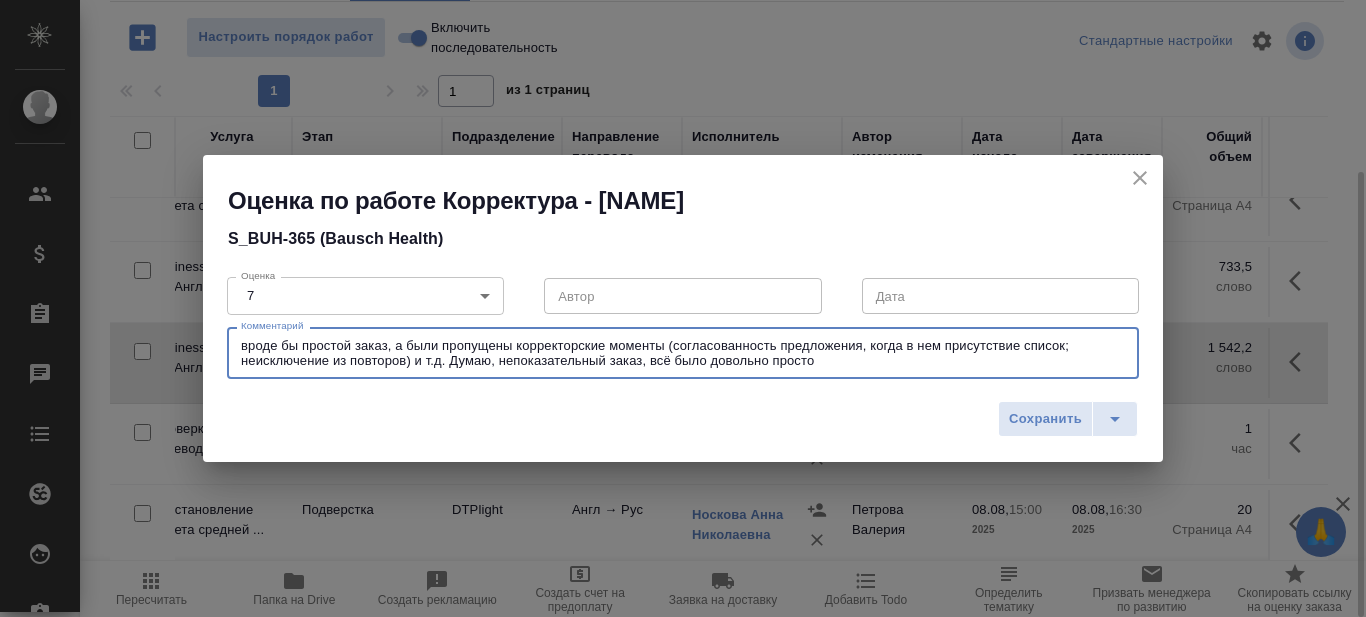 drag, startPoint x: 246, startPoint y: 342, endPoint x: 236, endPoint y: 343, distance: 10.049875 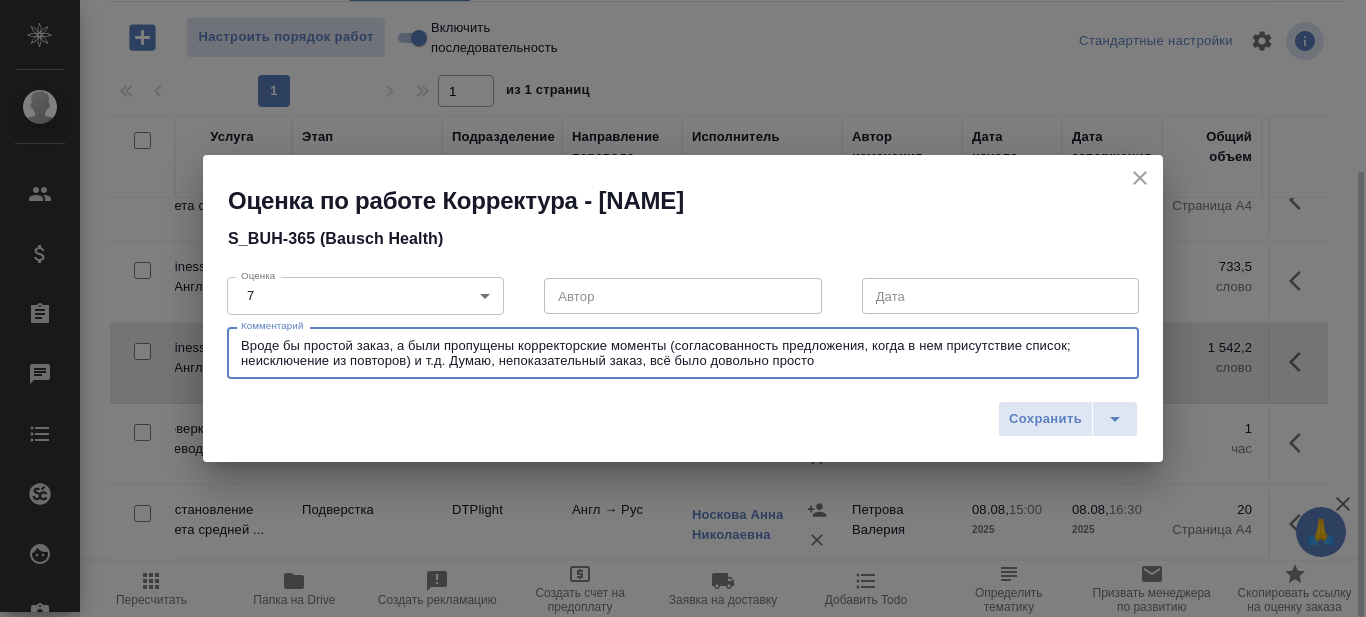 drag, startPoint x: 641, startPoint y: 362, endPoint x: 840, endPoint y: 362, distance: 199 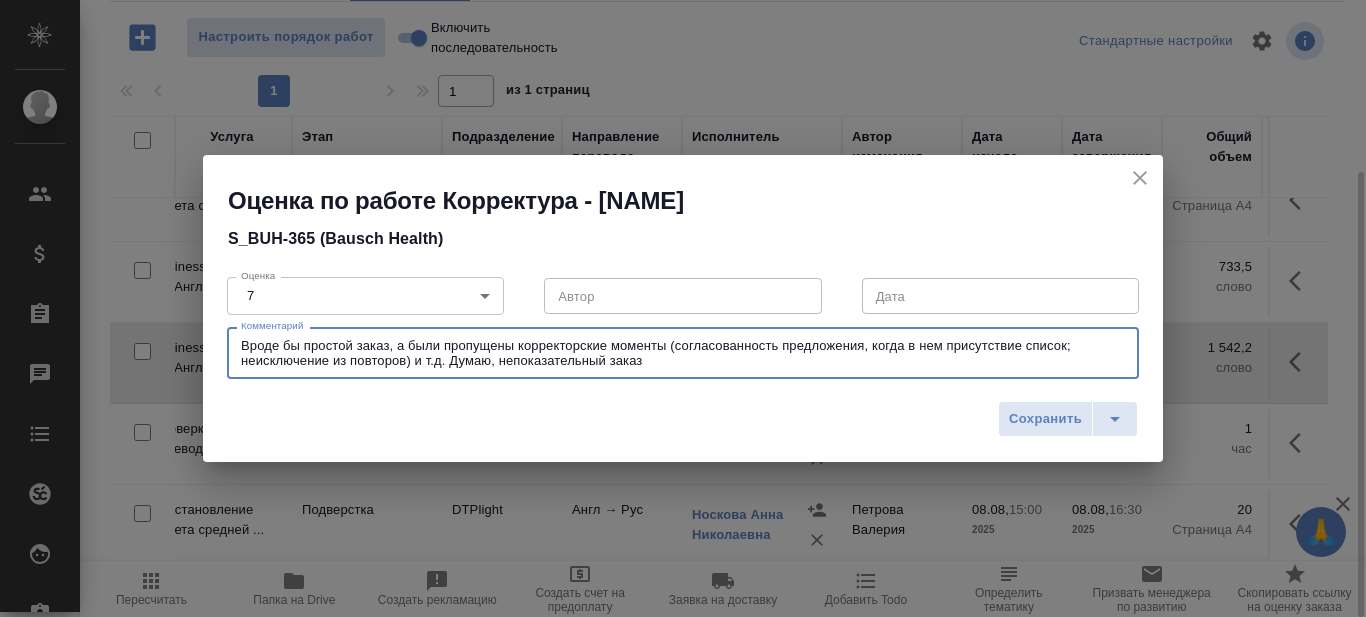 drag, startPoint x: 453, startPoint y: 361, endPoint x: 666, endPoint y: 375, distance: 213.4596 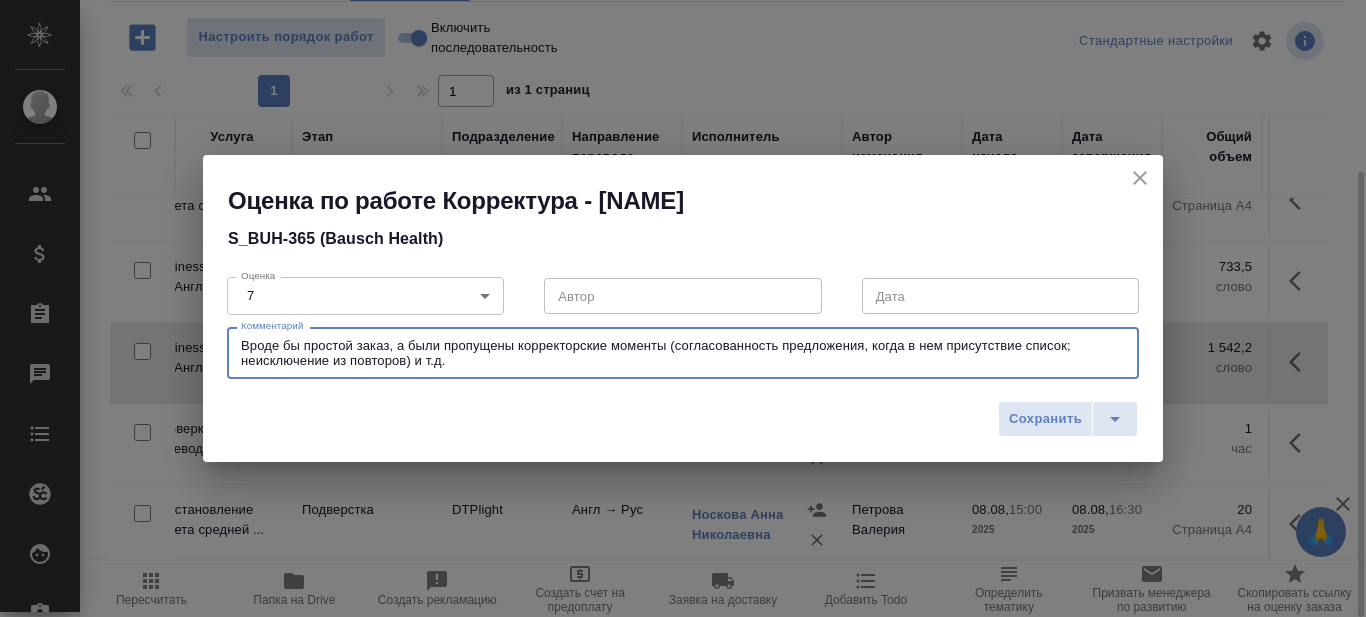 click on "Вроде бы простой заказ, а были пропущены корректорские моменты (согласованность предложения, когда в нем присутствие список; неисключение из повторов) и т.д." at bounding box center (683, 353) 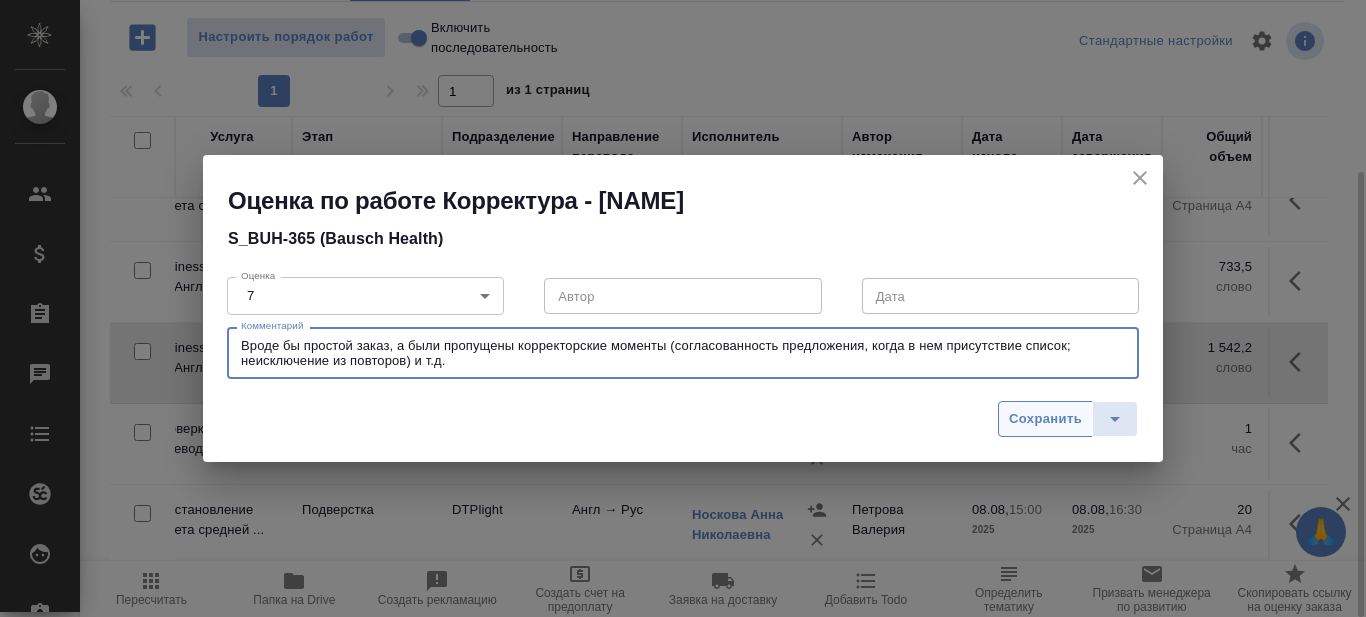 type on "Вроде бы простой заказ, а были пропущены корректорские моменты (согласованность предложения, когда в нем присутствие список; неисключение из повторов) и т.д." 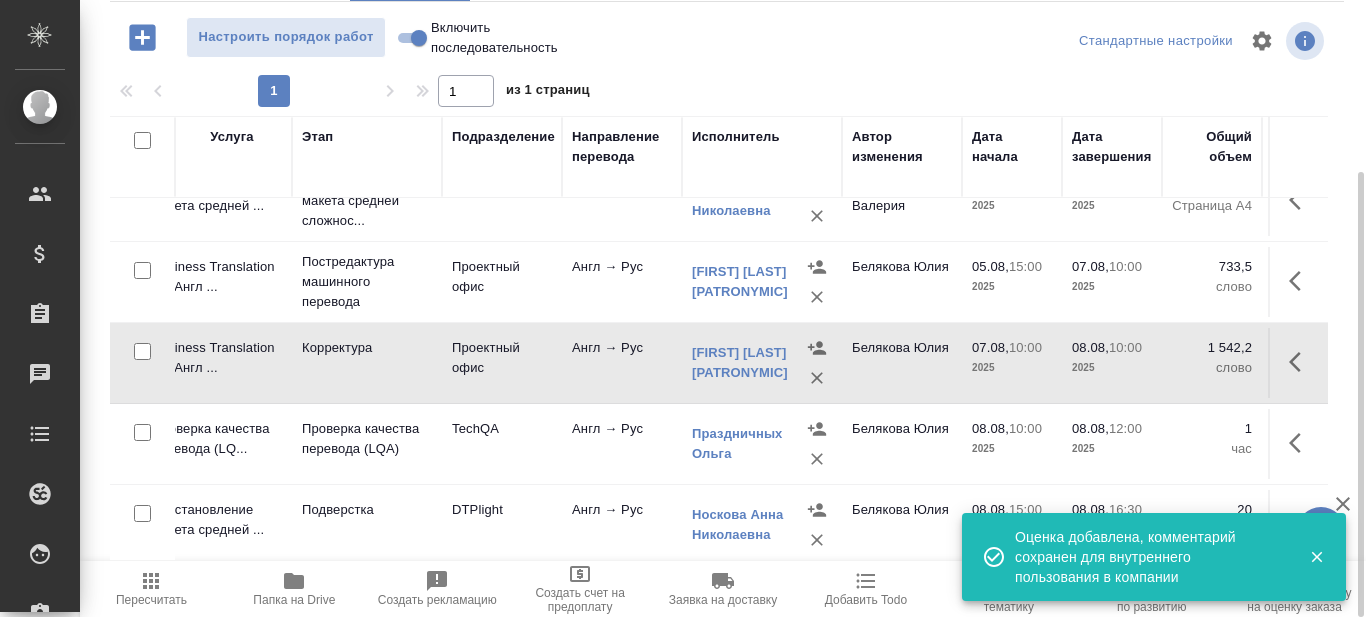 click on "TechQA" at bounding box center (502, 201) 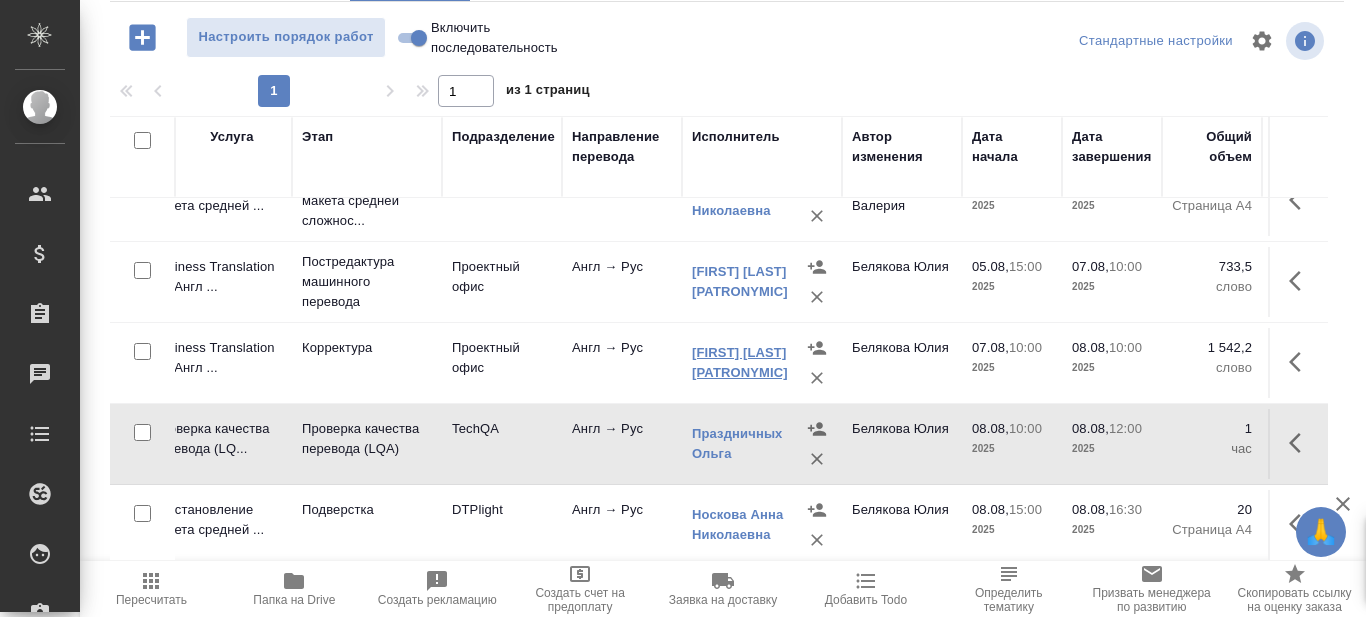click on "Здрелюк Дарья" at bounding box center (740, 362) 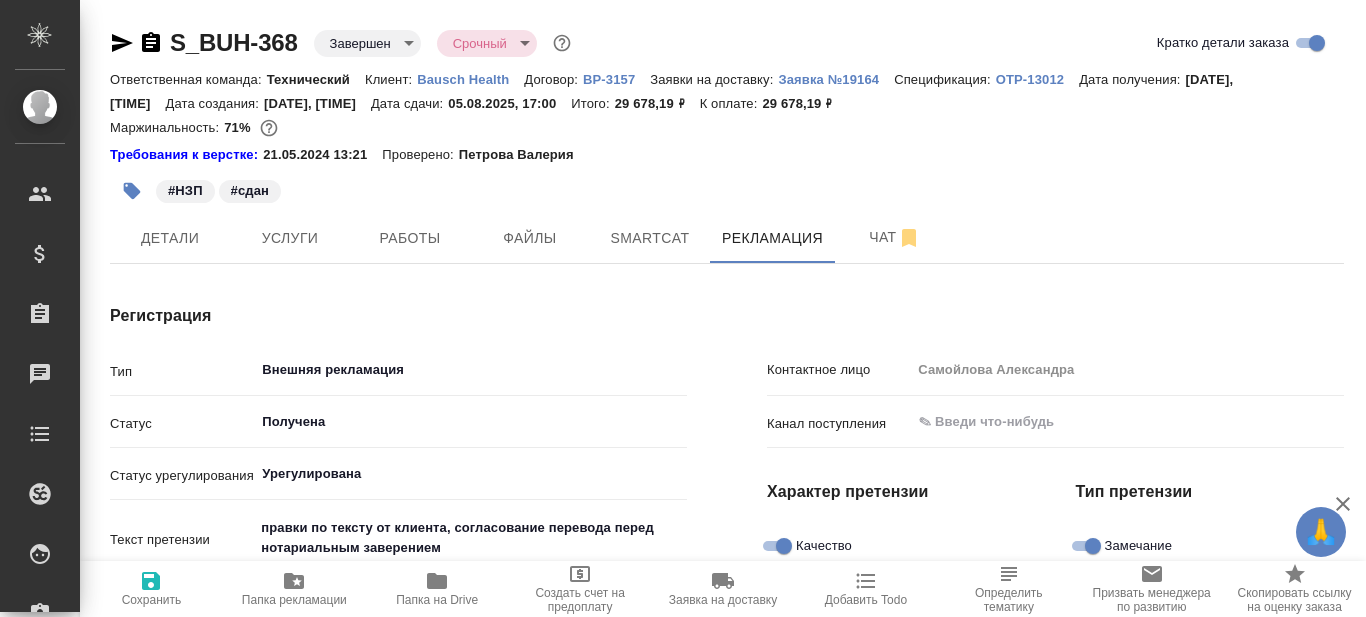 scroll, scrollTop: 0, scrollLeft: 0, axis: both 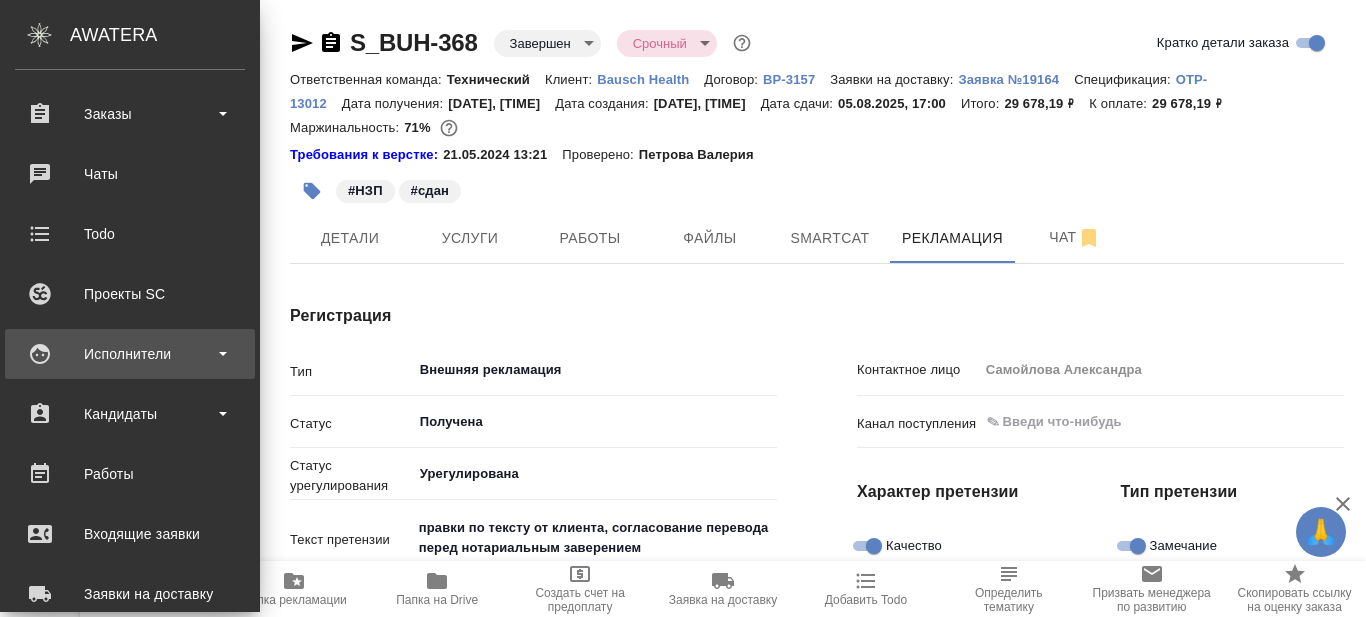 click at bounding box center (223, 354) 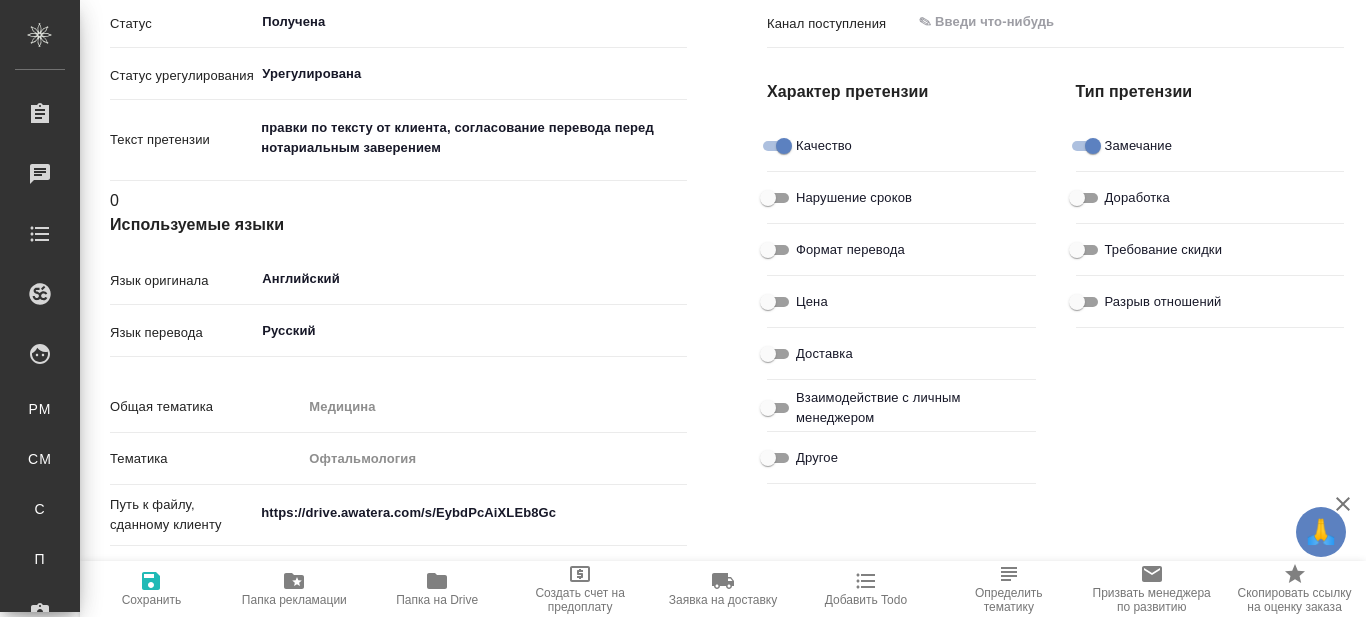 scroll, scrollTop: 0, scrollLeft: 0, axis: both 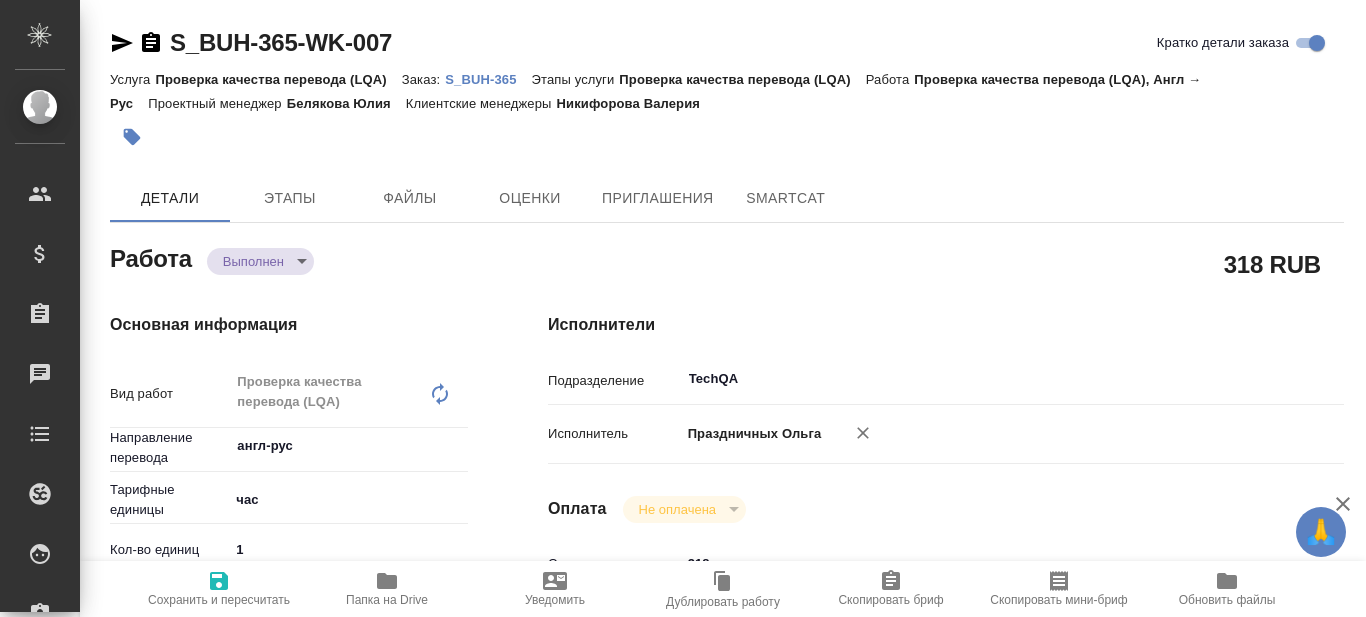 type on "x" 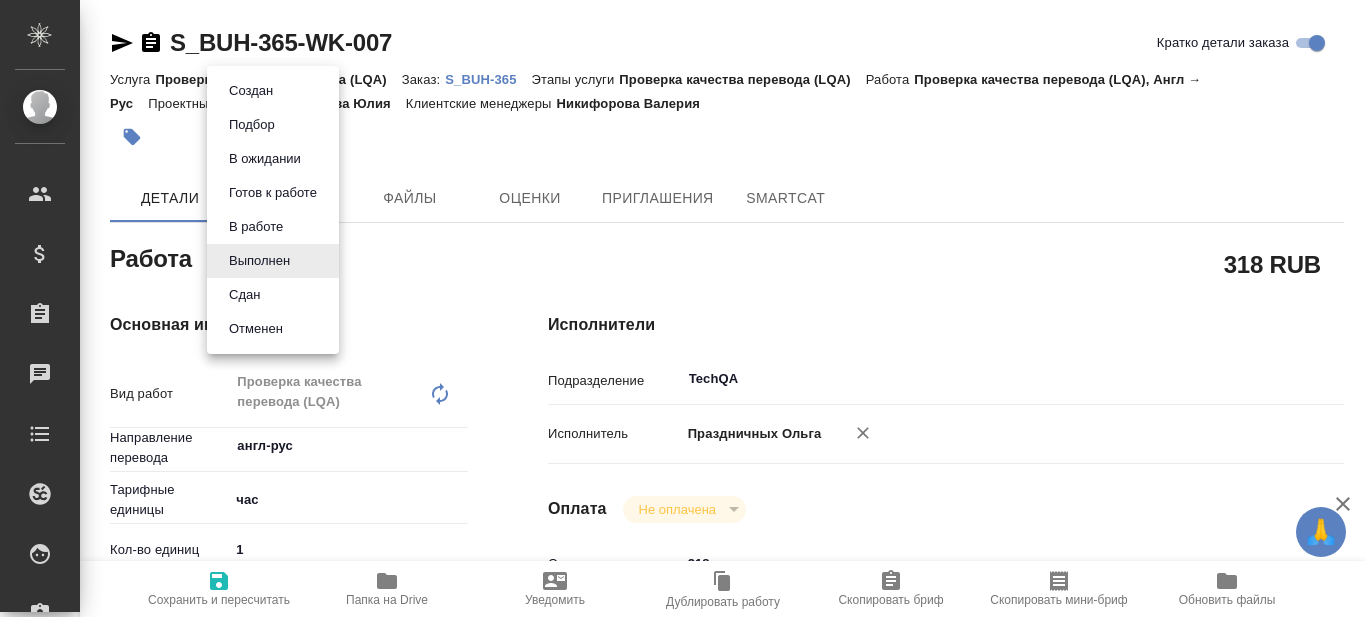 type on "x" 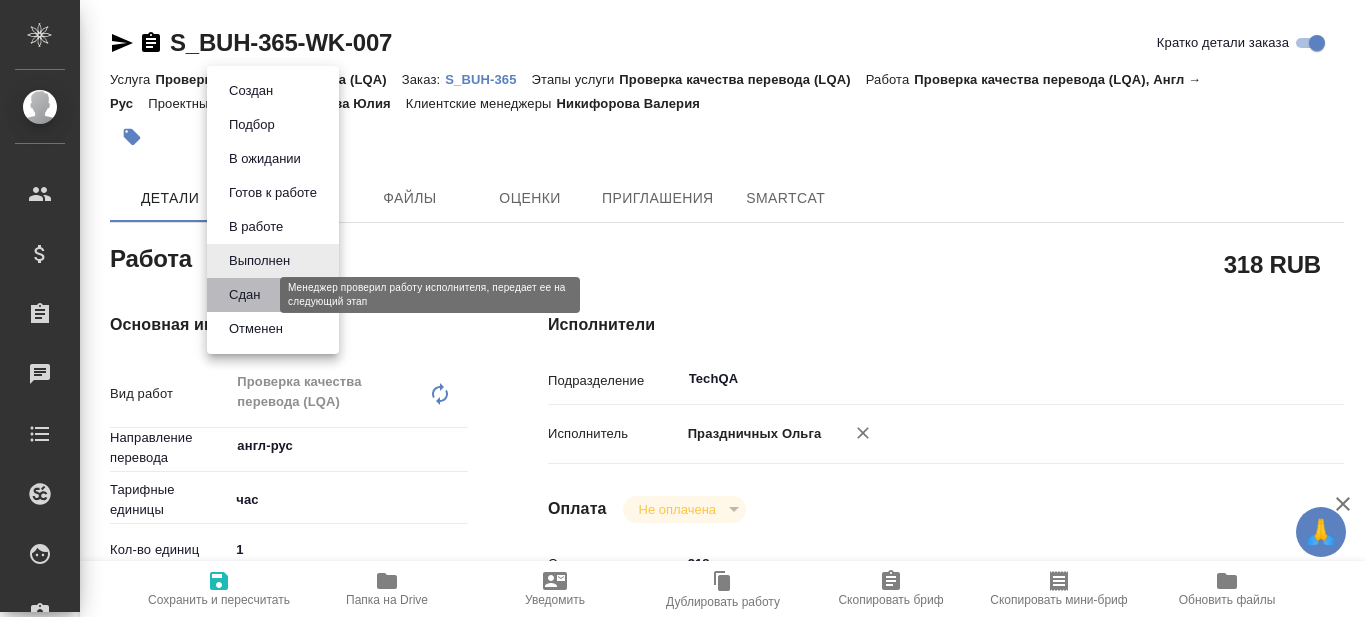 click on "Сдан" at bounding box center [244, 295] 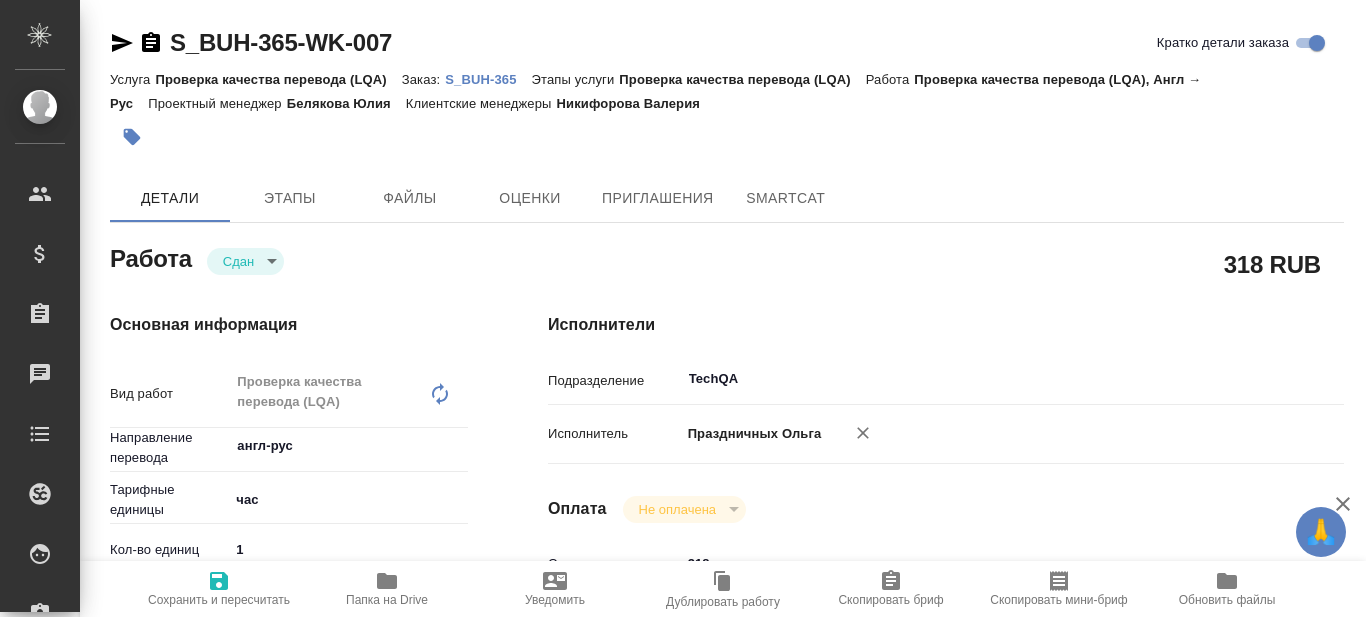 type on "x" 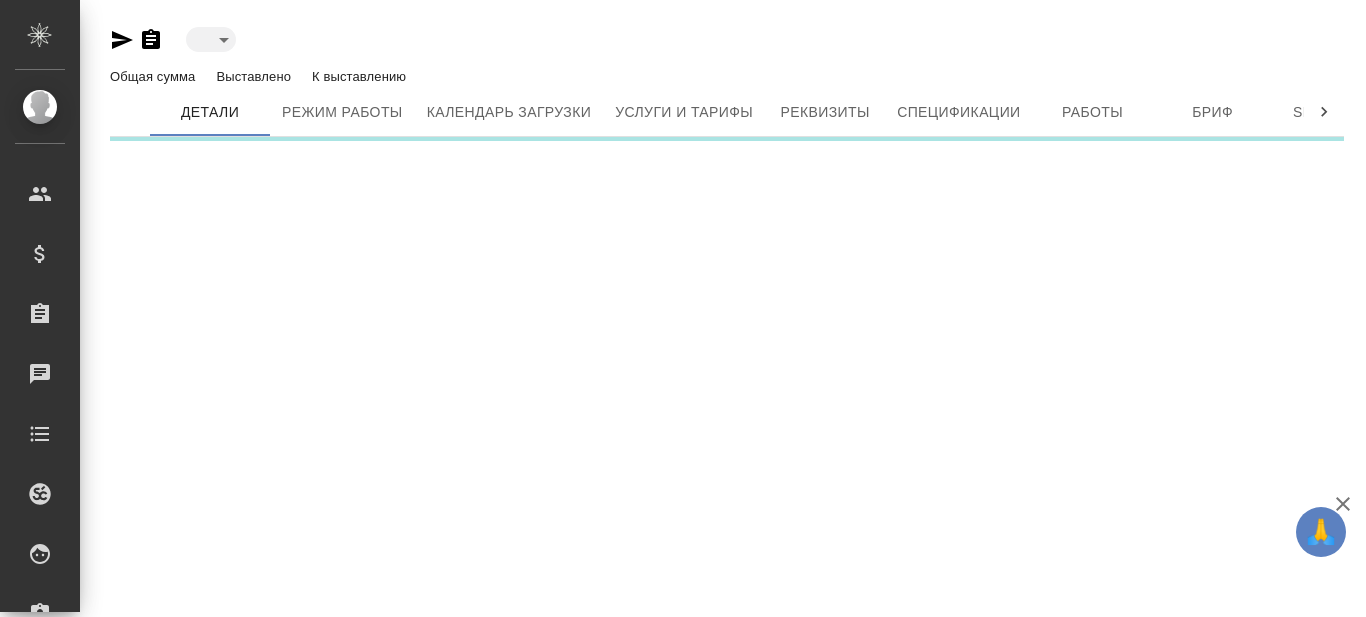 scroll, scrollTop: 0, scrollLeft: 0, axis: both 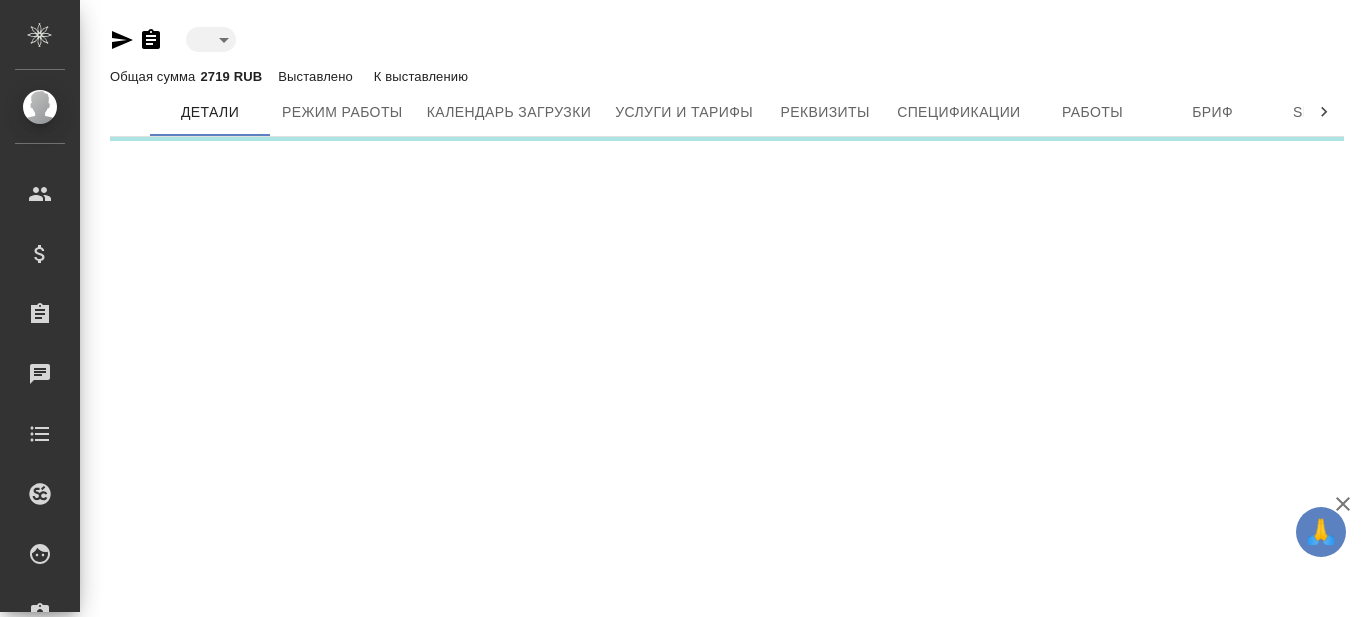 type on "toBeImplemented" 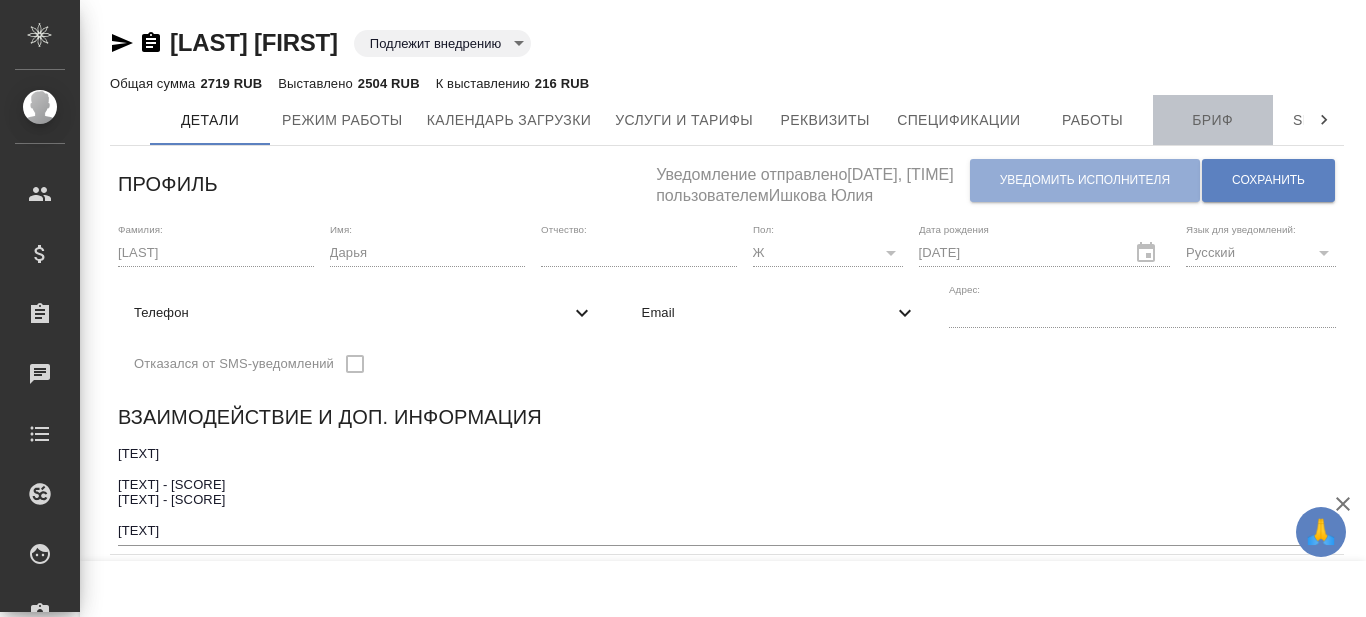 click on "Бриф" at bounding box center [1213, 120] 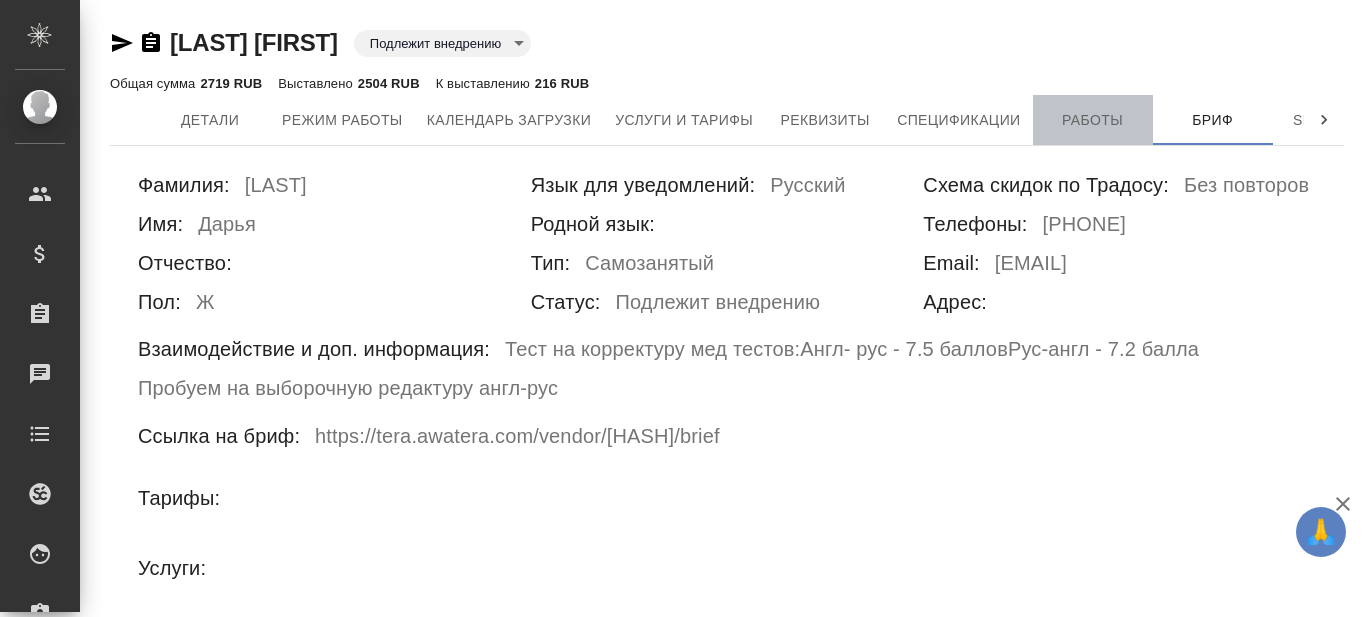 click on "Работы" at bounding box center (1093, 120) 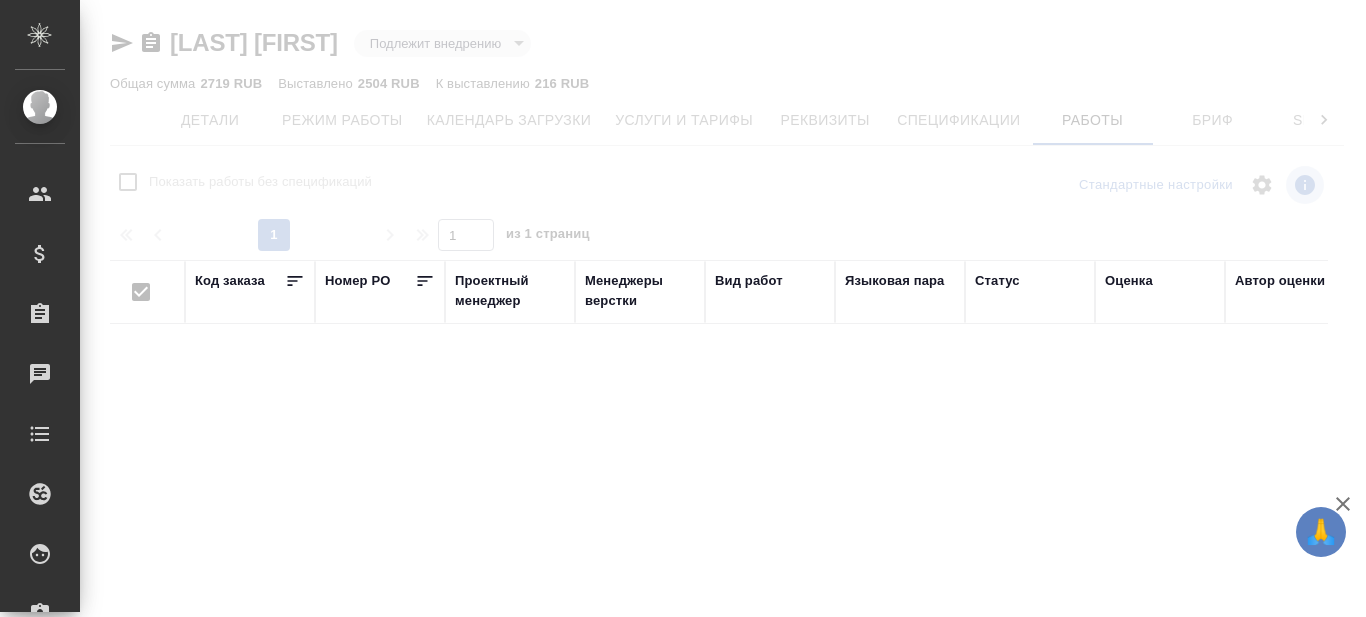 checkbox on "false" 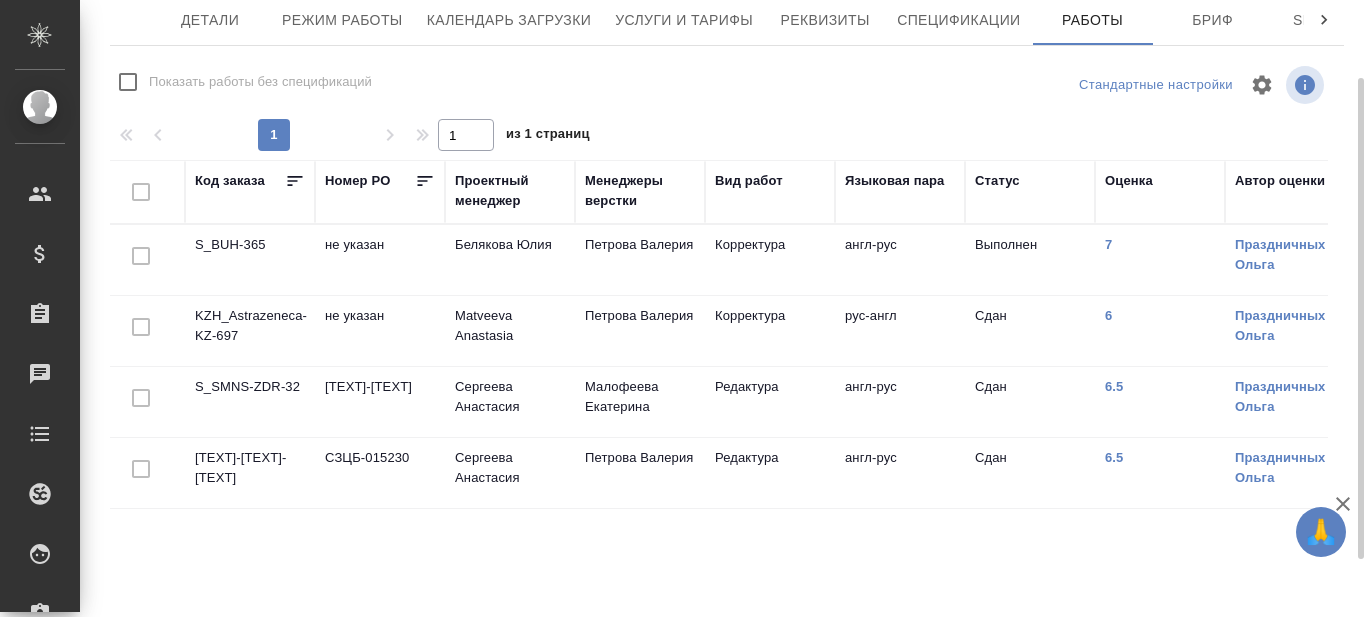 scroll, scrollTop: 0, scrollLeft: 0, axis: both 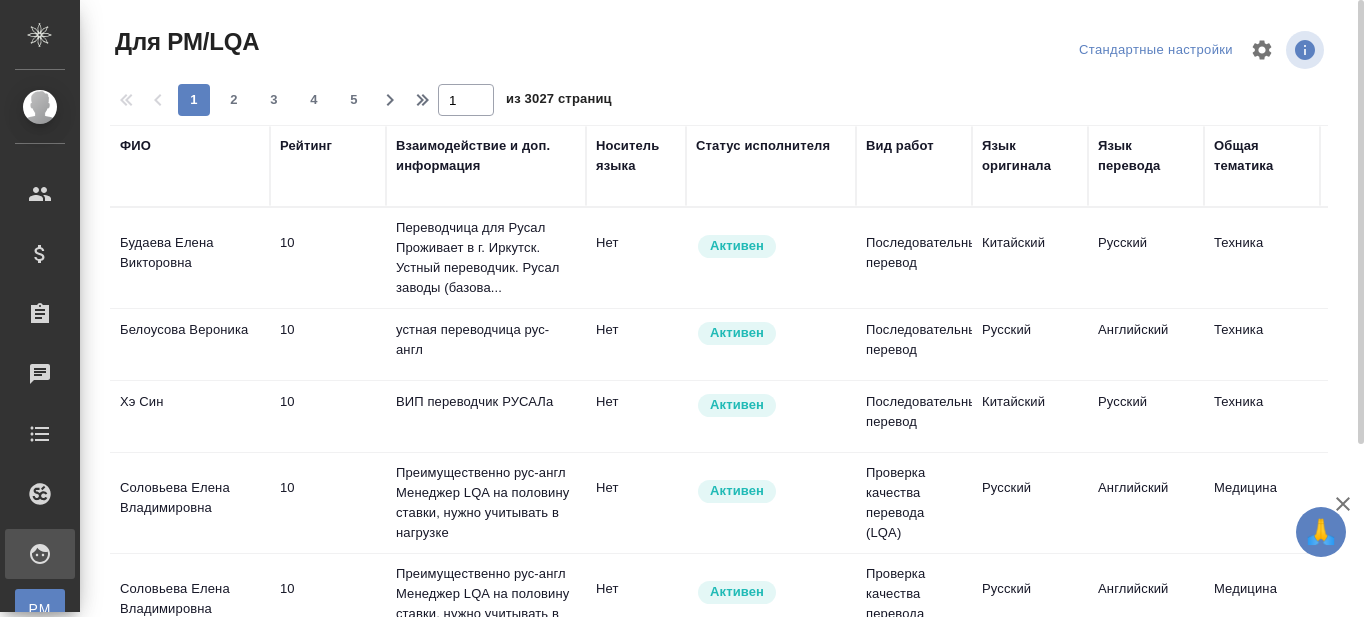 click on "Вид работ" at bounding box center [900, 146] 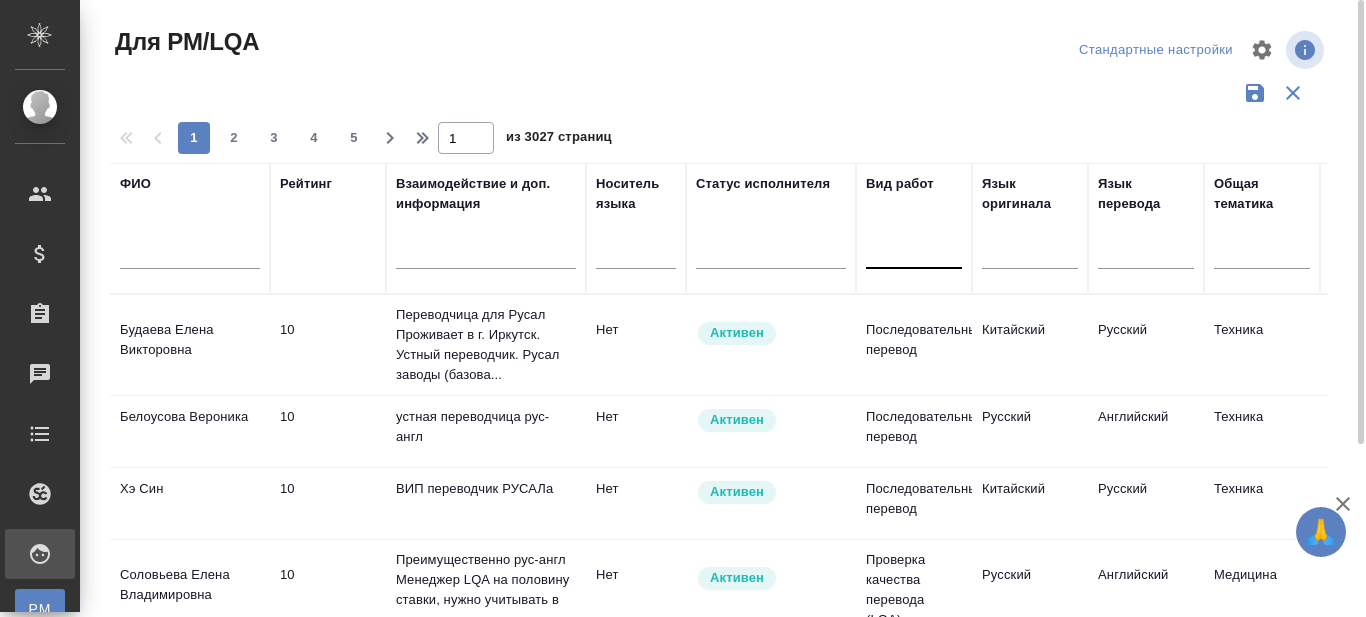 click at bounding box center [914, 249] 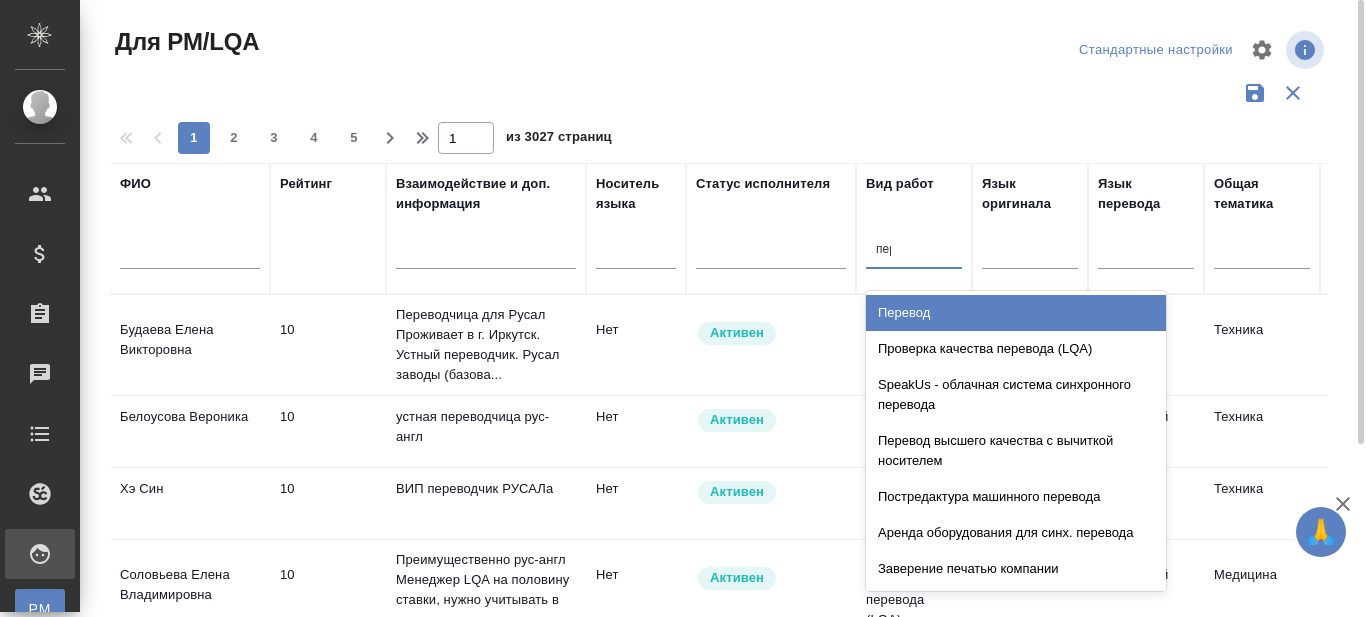 type on "пере" 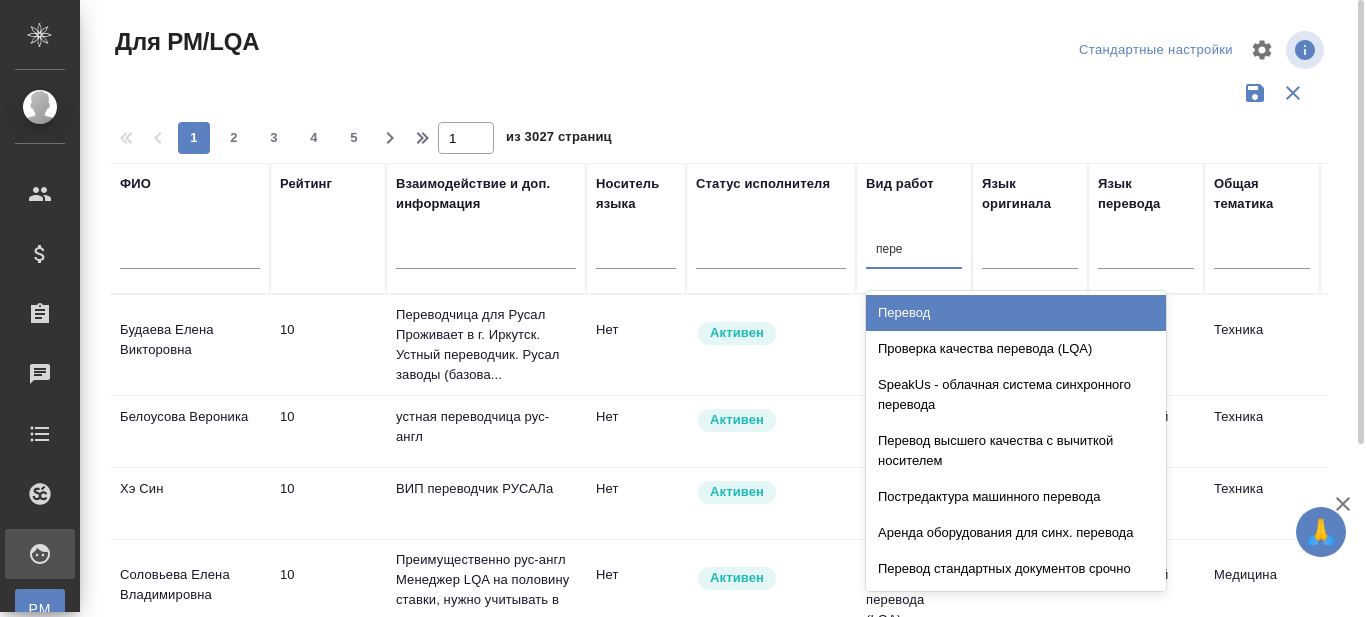 click on "Перевод" at bounding box center (1016, 313) 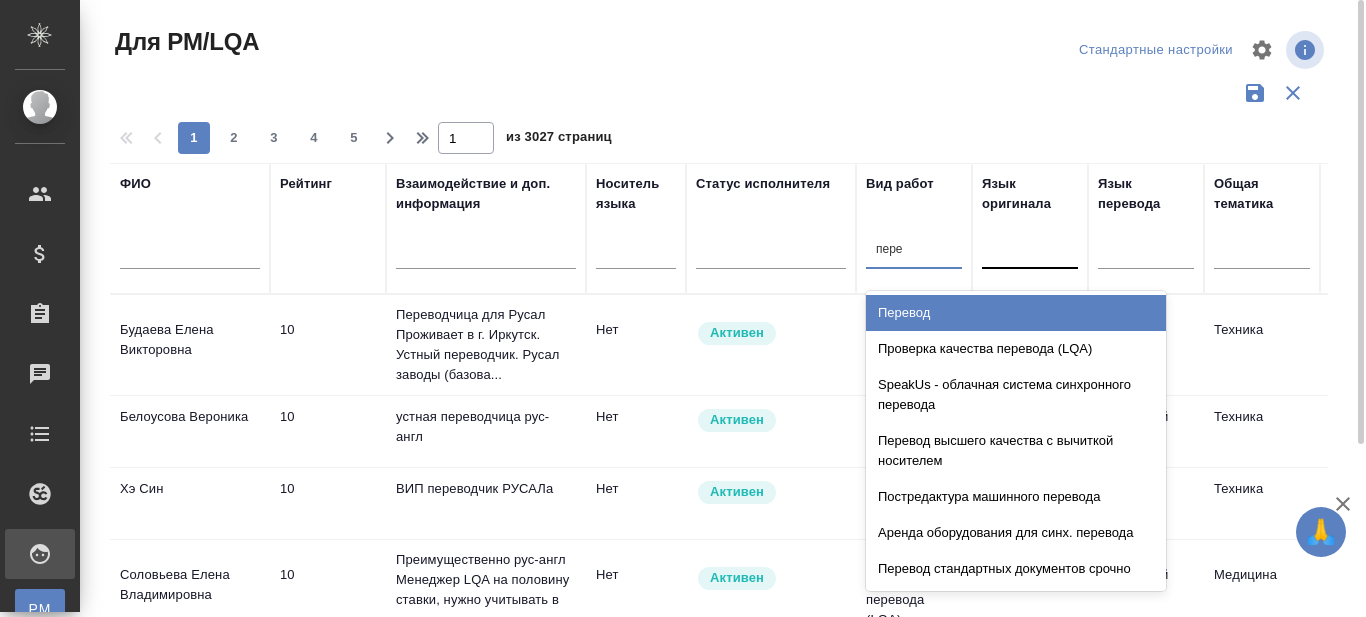 type 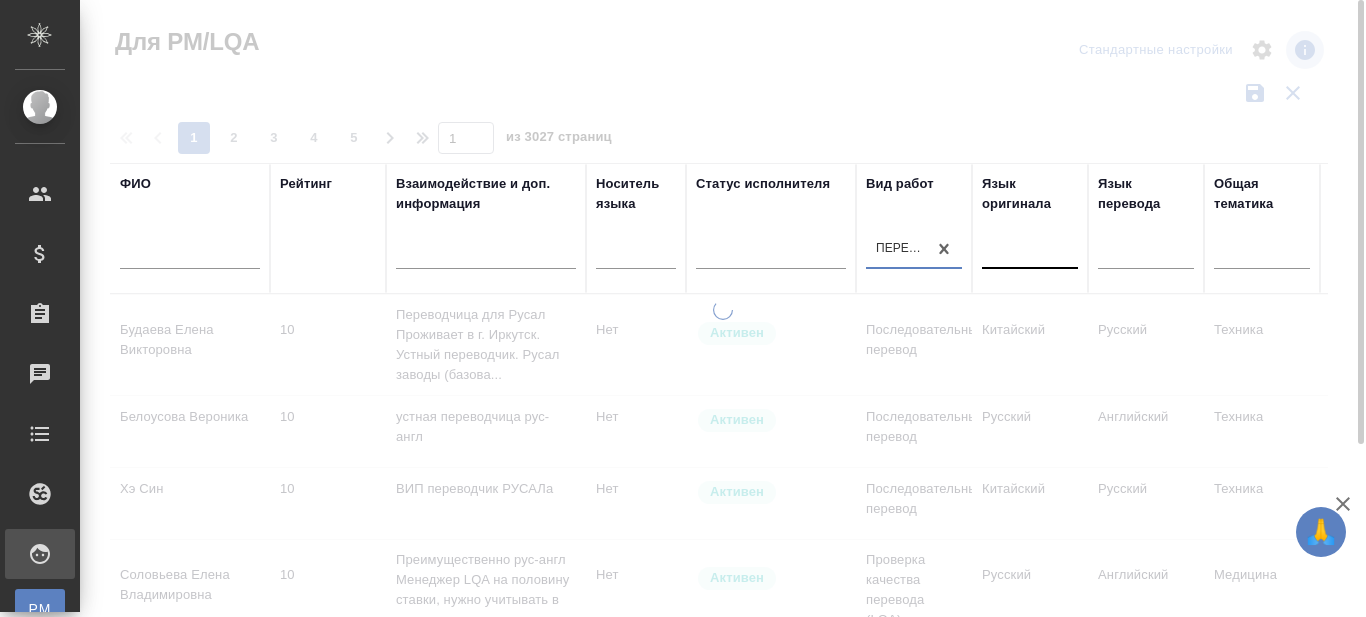 click at bounding box center (1030, 249) 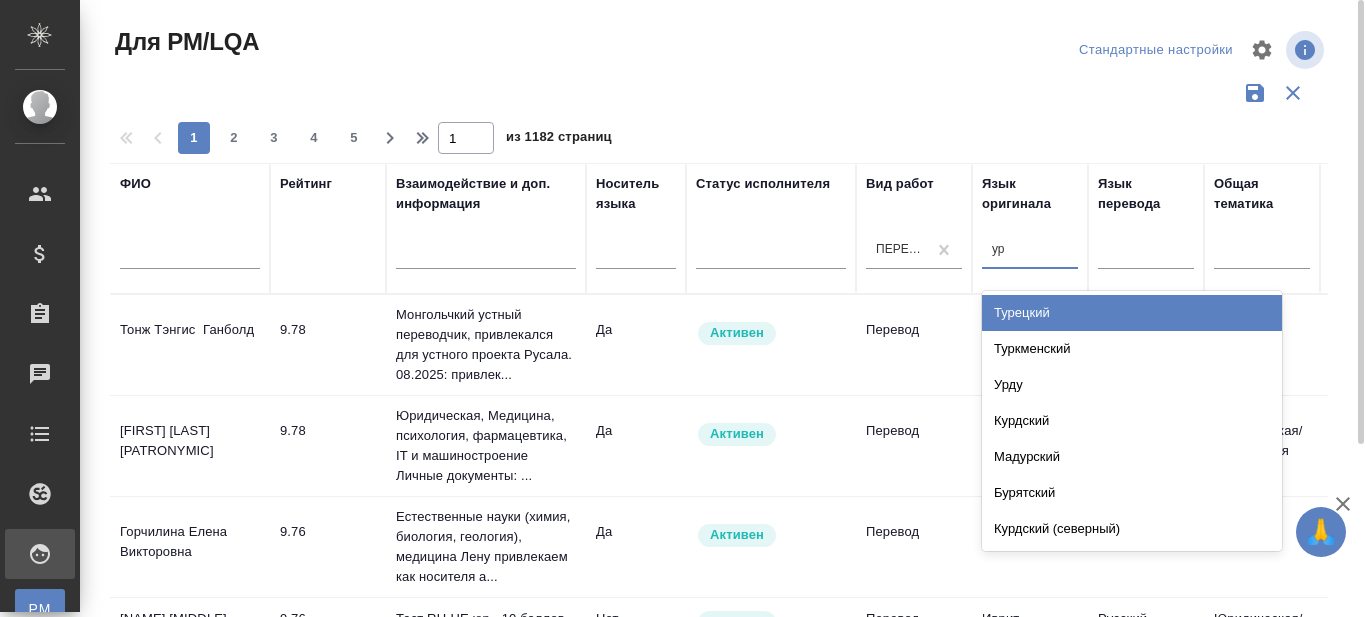 type on "урд" 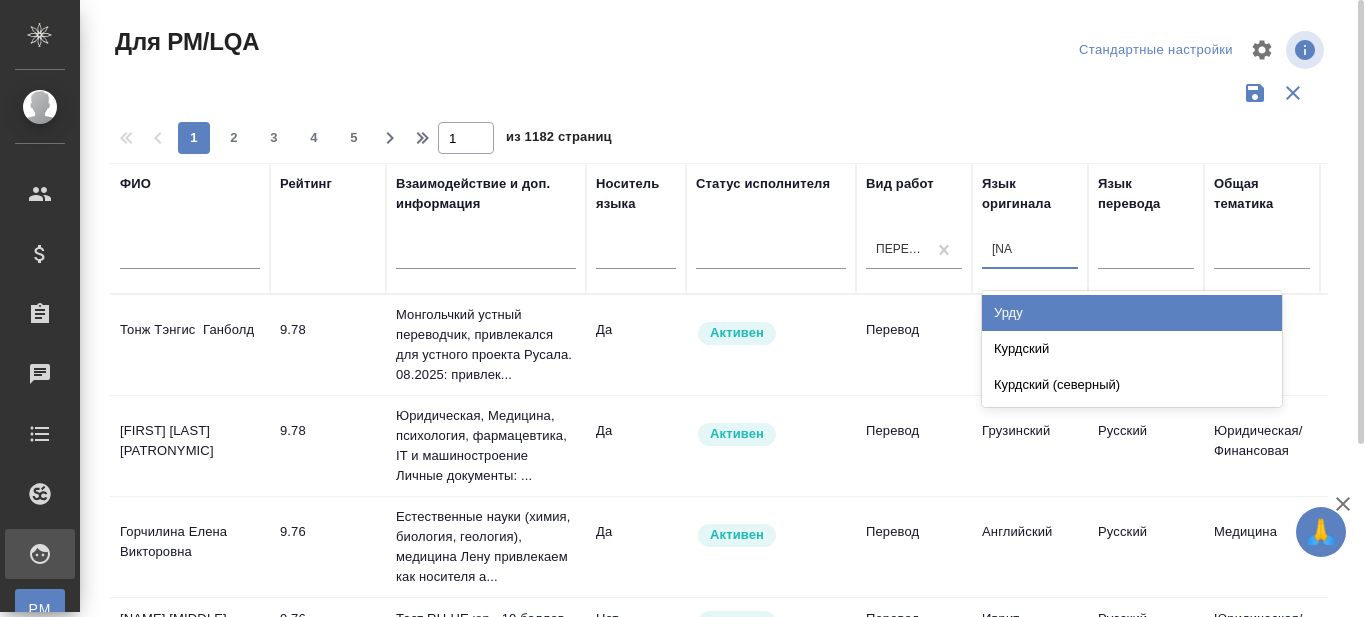 click on "Урду" at bounding box center [1132, 313] 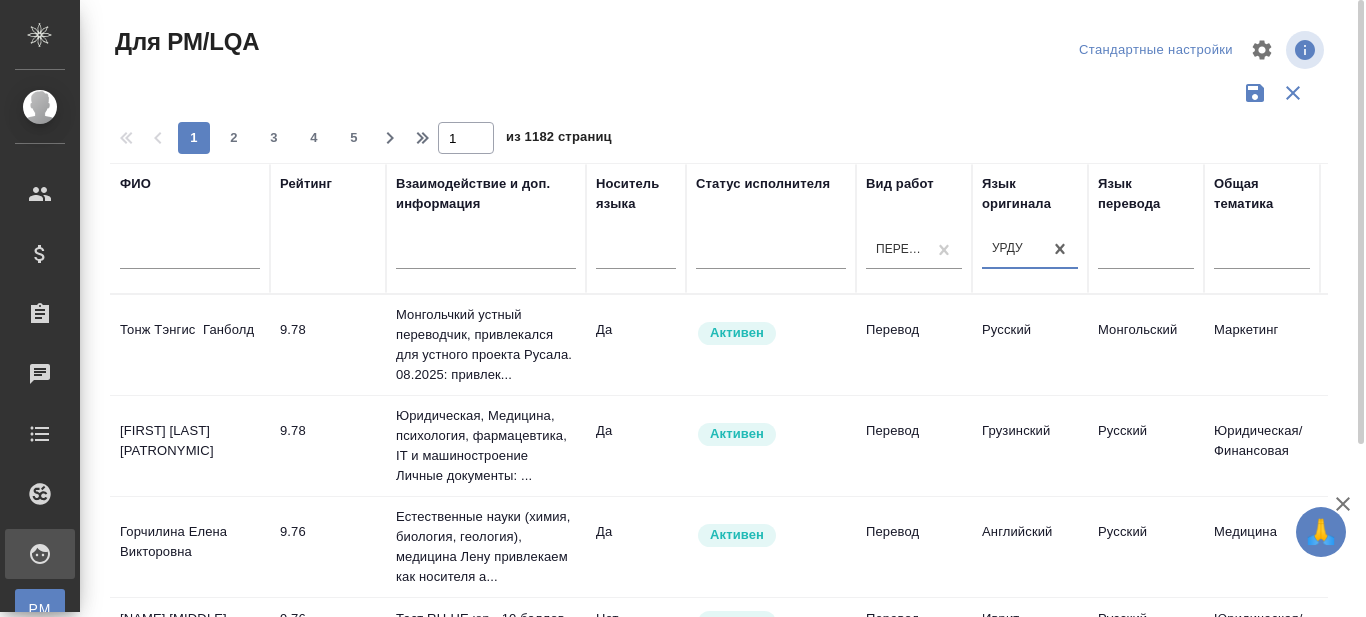 type 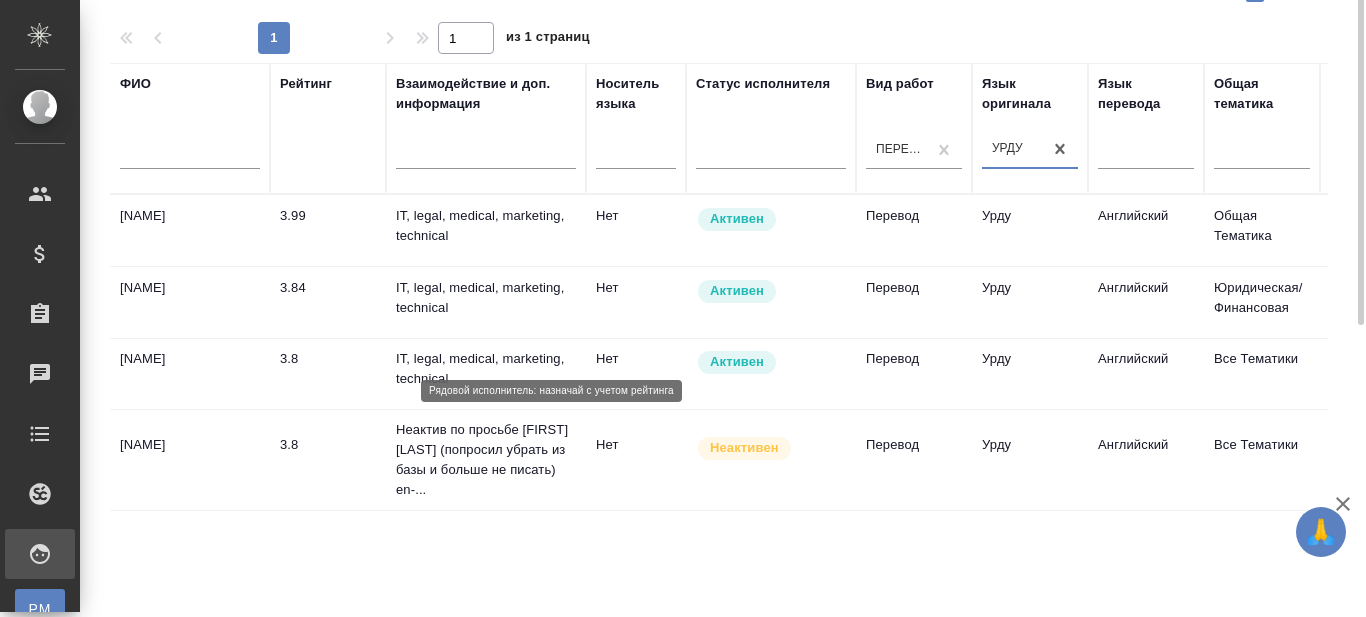 scroll, scrollTop: 0, scrollLeft: 0, axis: both 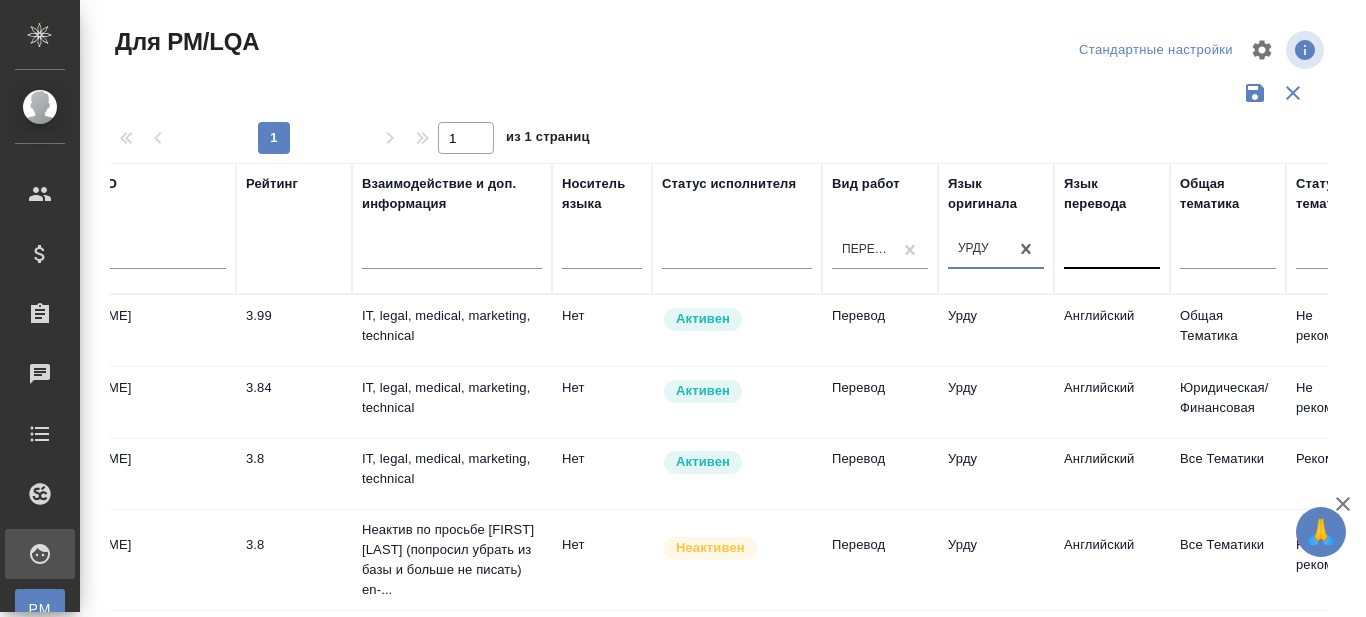 click at bounding box center [1112, 249] 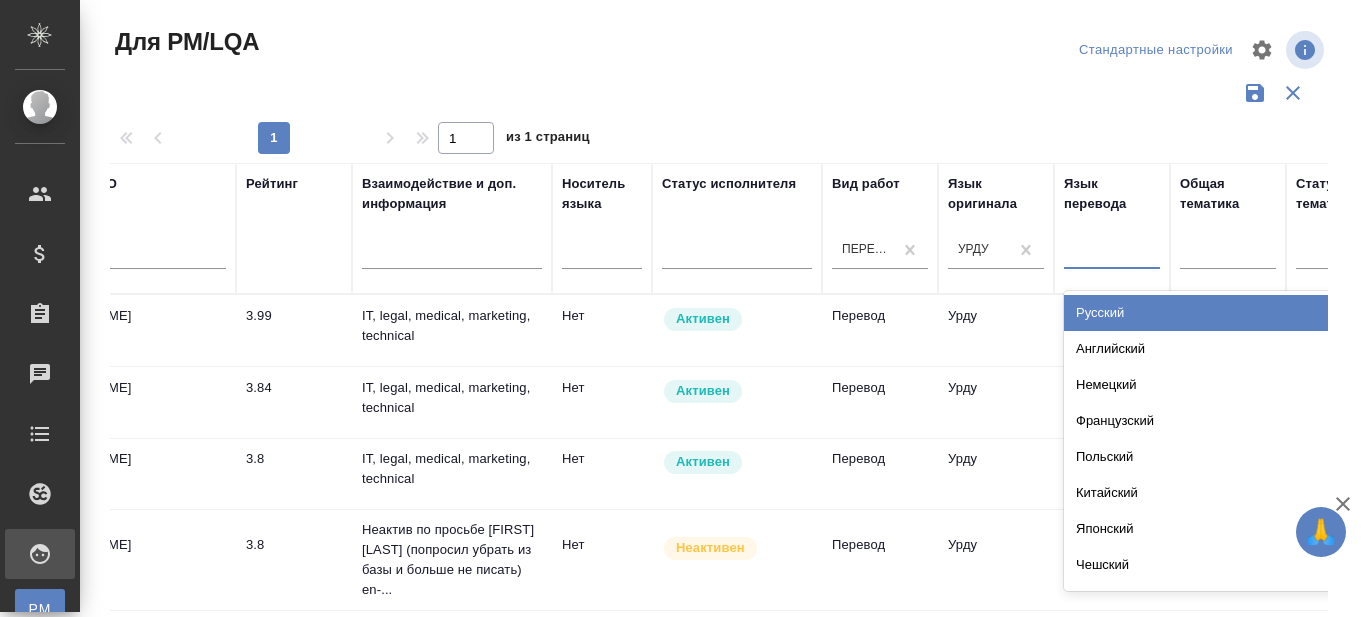 scroll, scrollTop: 0, scrollLeft: 33, axis: horizontal 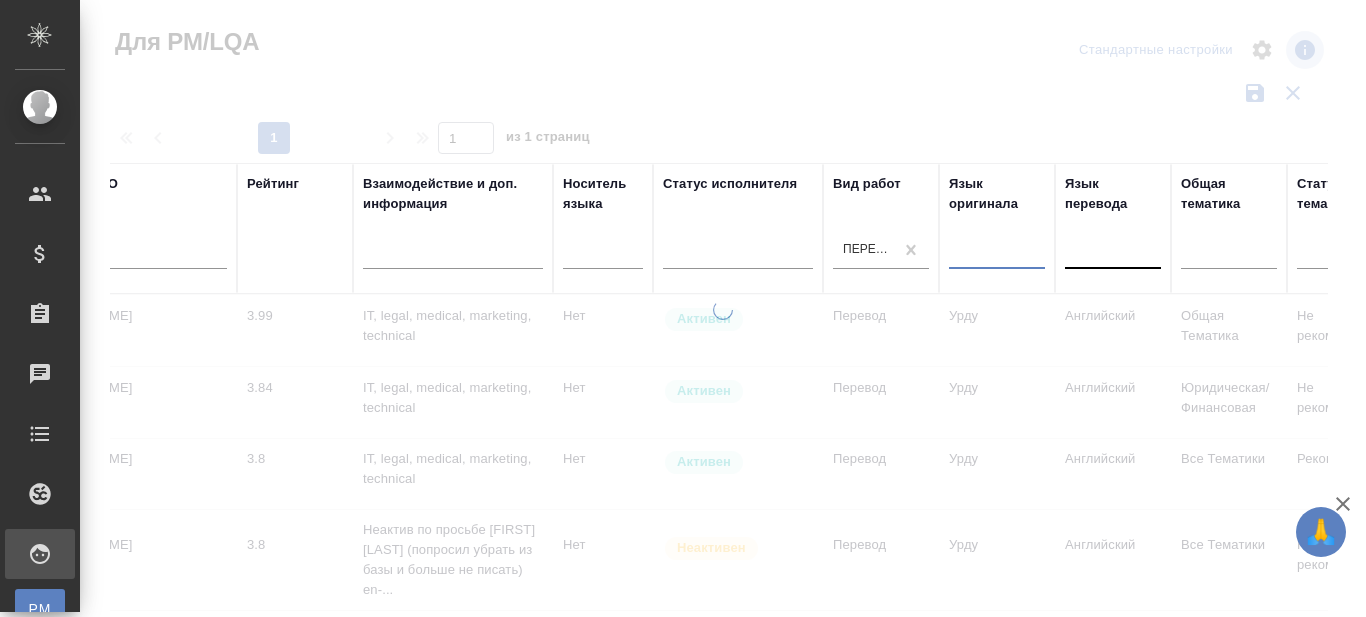 click at bounding box center (1113, 249) 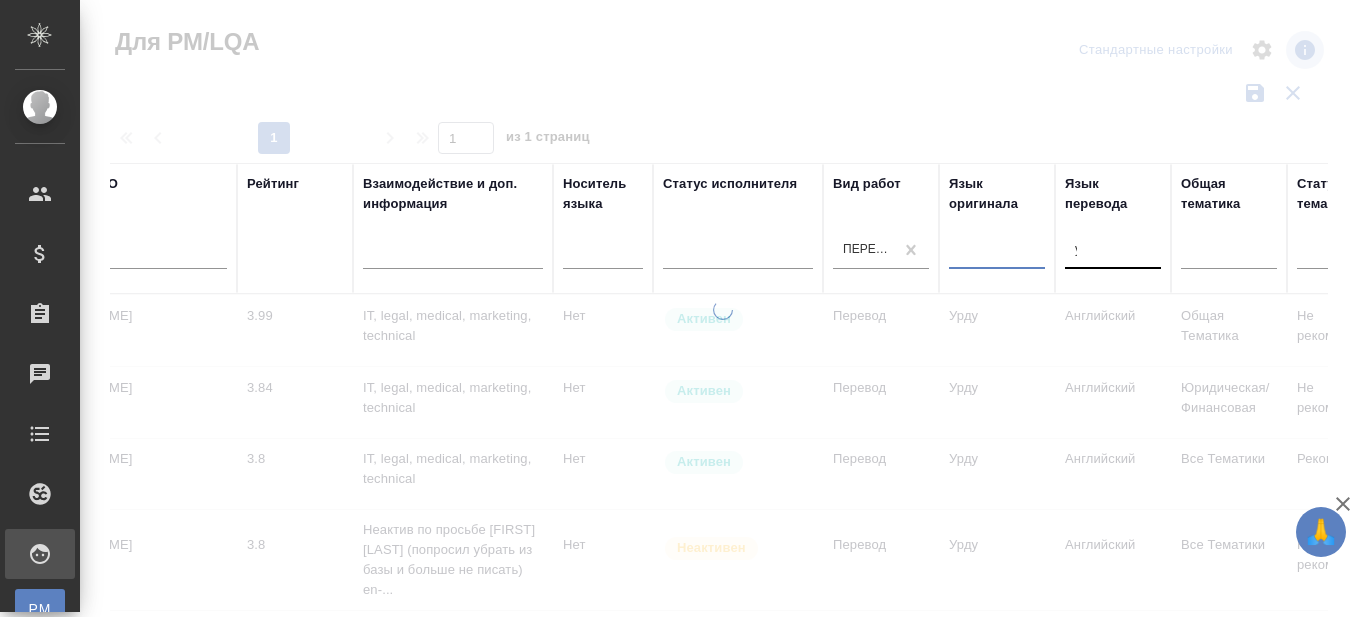 type on "урд" 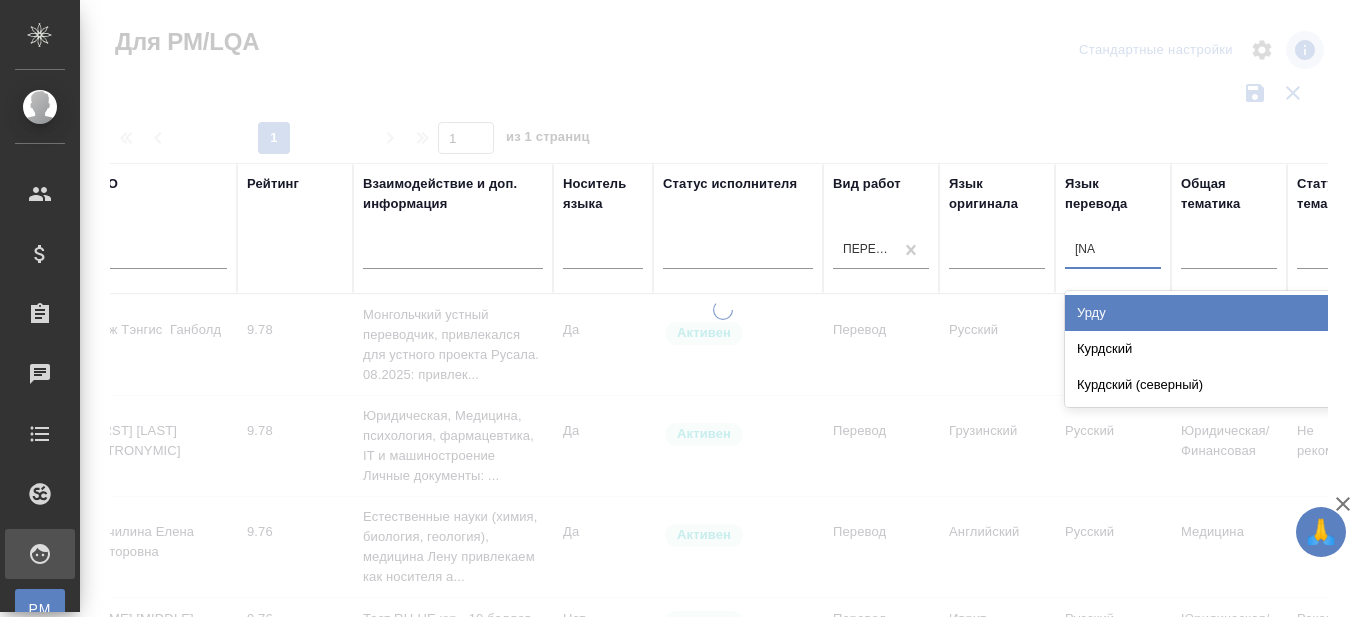 click on "урд урд" at bounding box center [1113, 249] 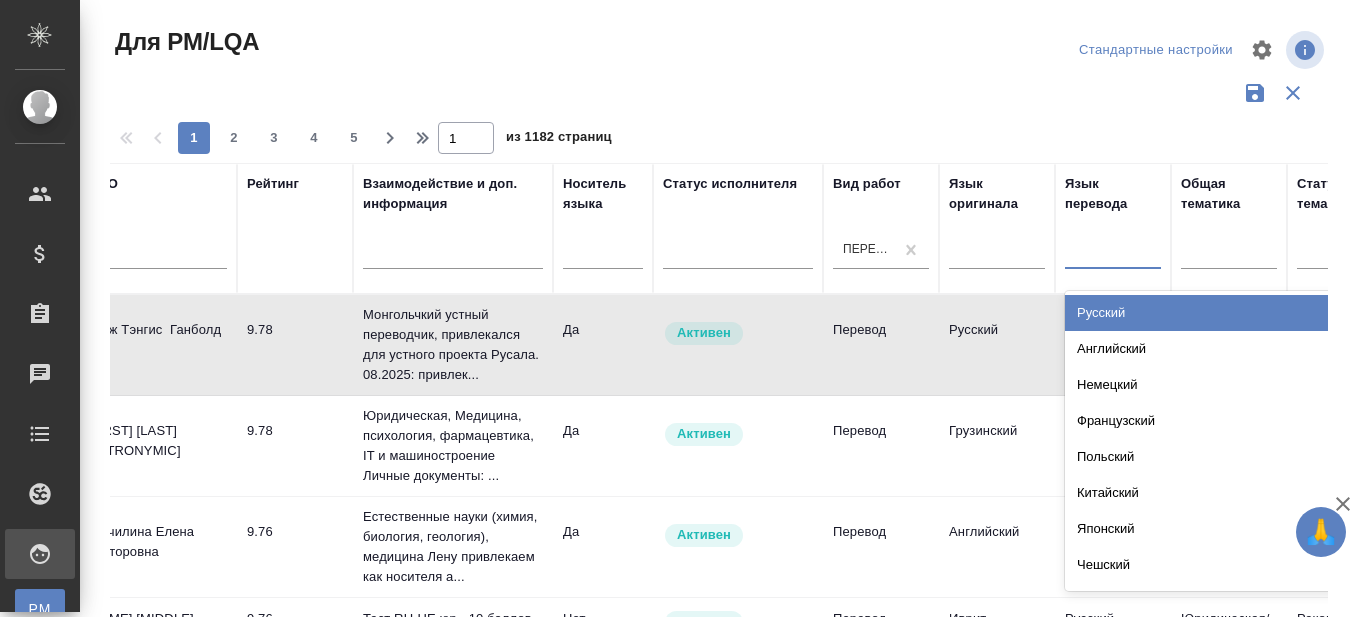 click at bounding box center (1113, 249) 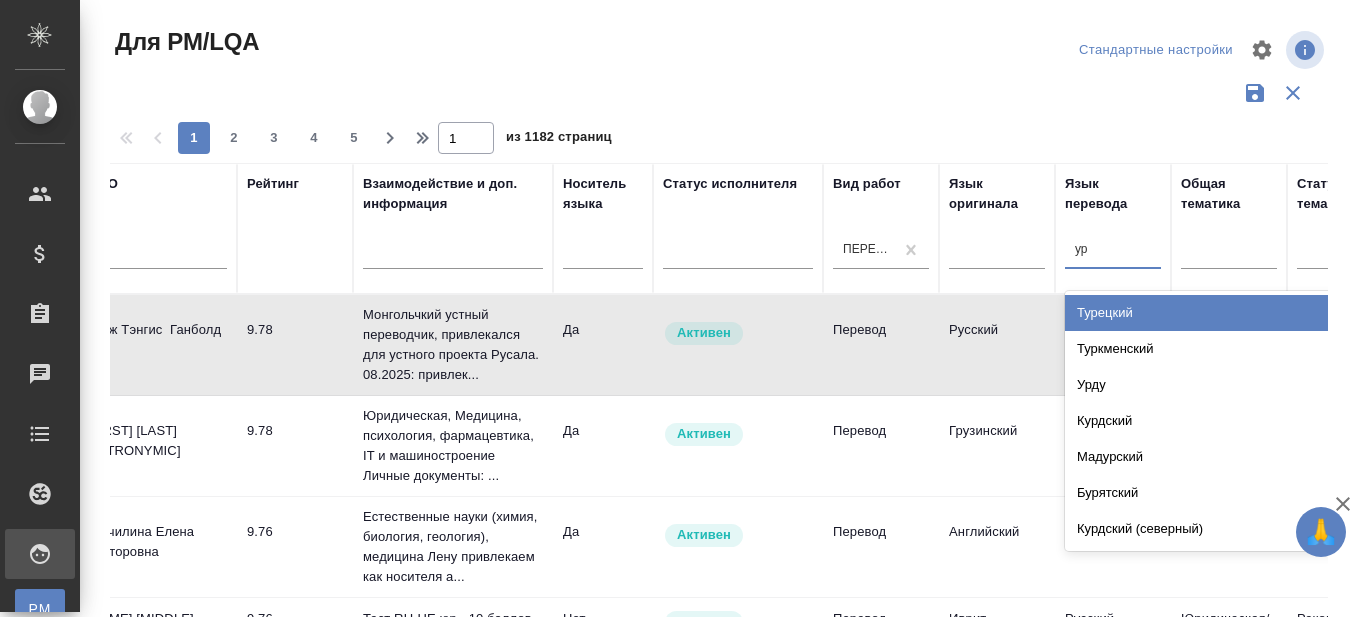 type on "урд" 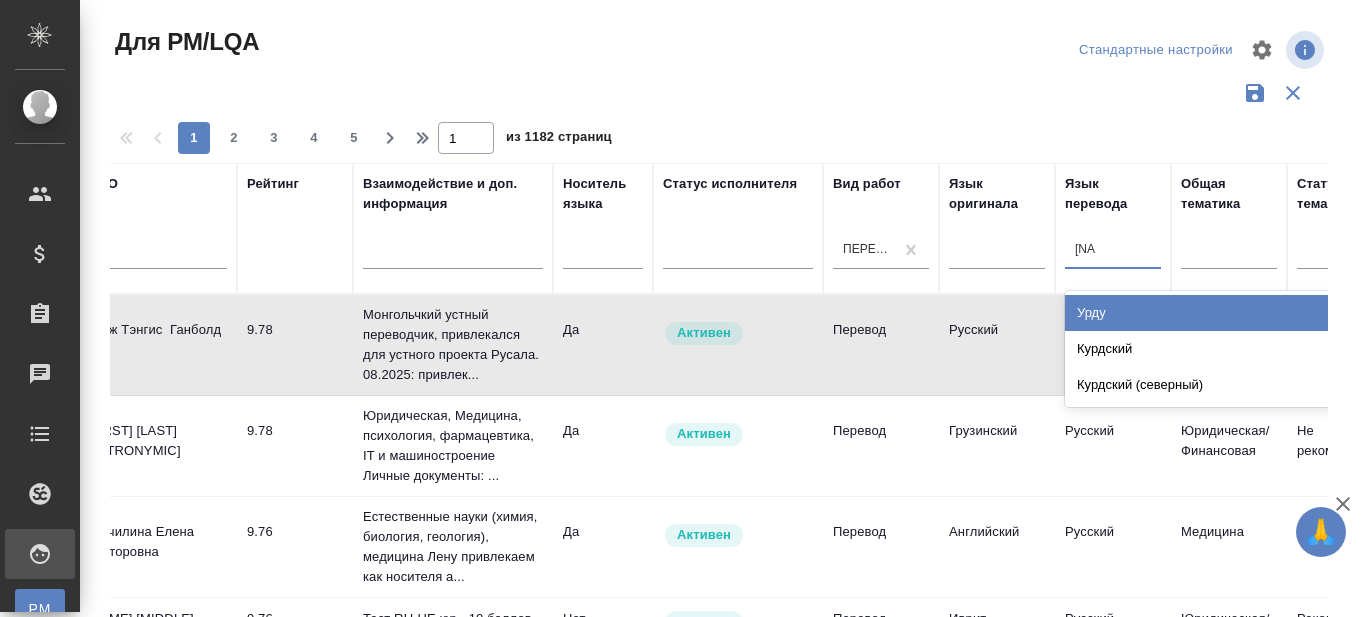 click on "Урду" at bounding box center [1215, 313] 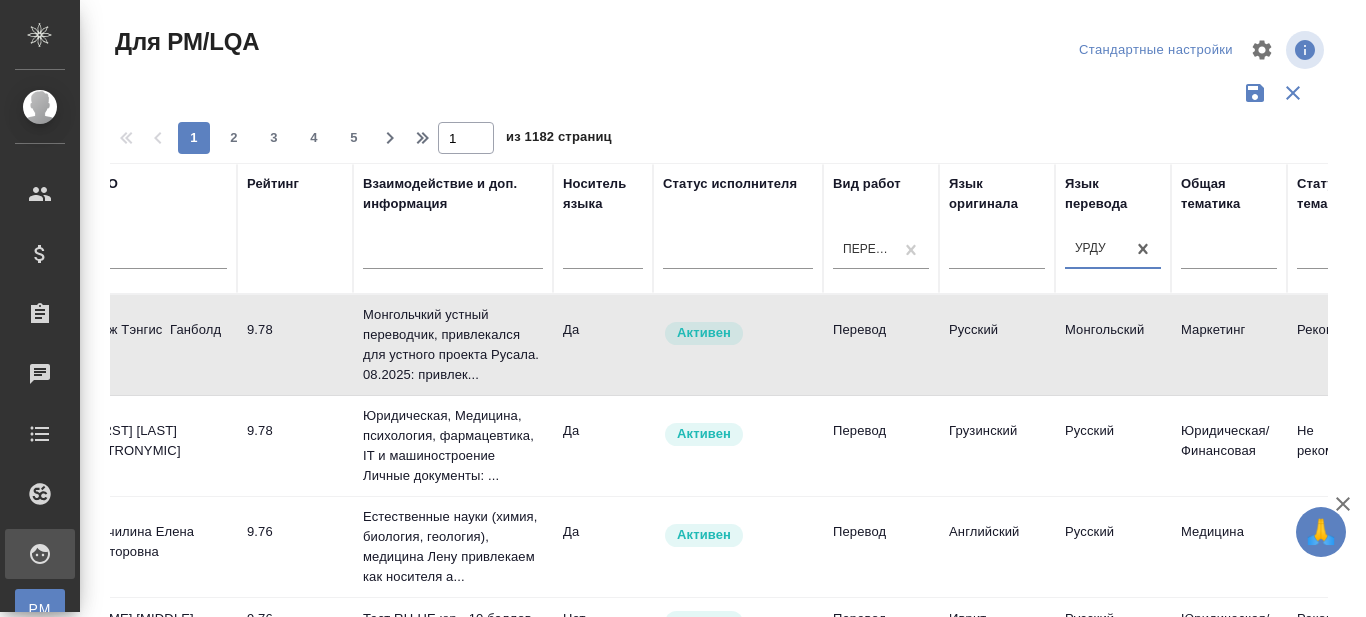 type 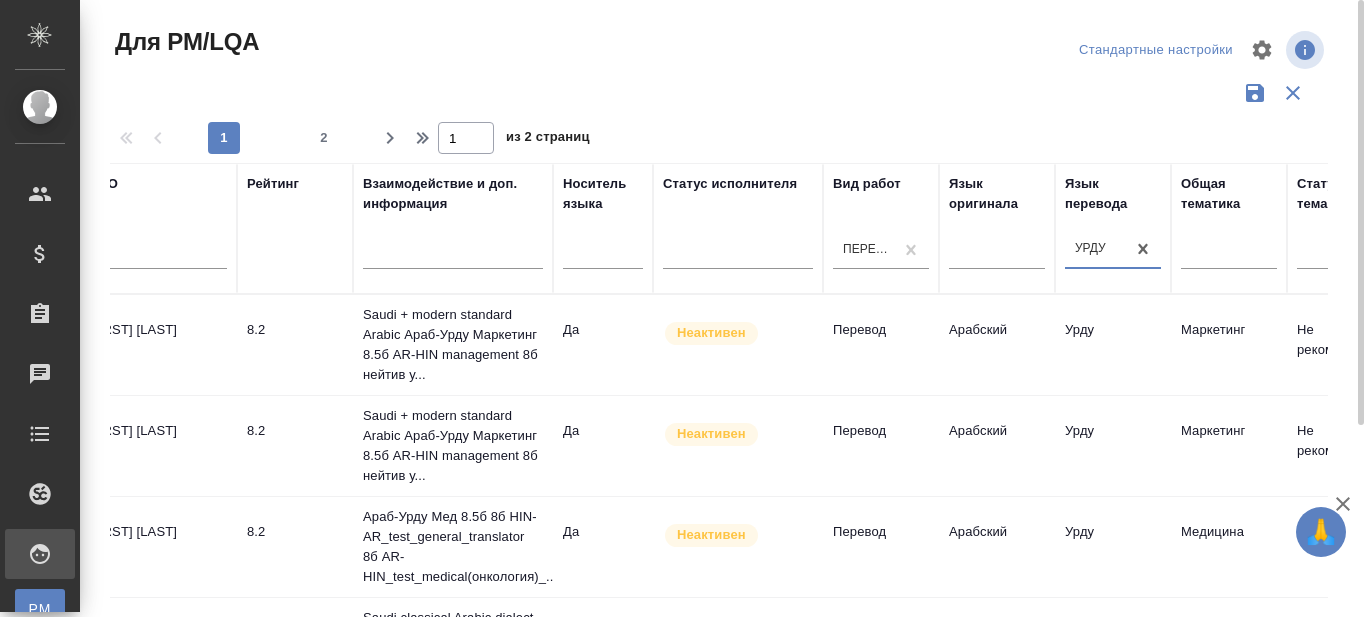 scroll, scrollTop: 0, scrollLeft: 0, axis: both 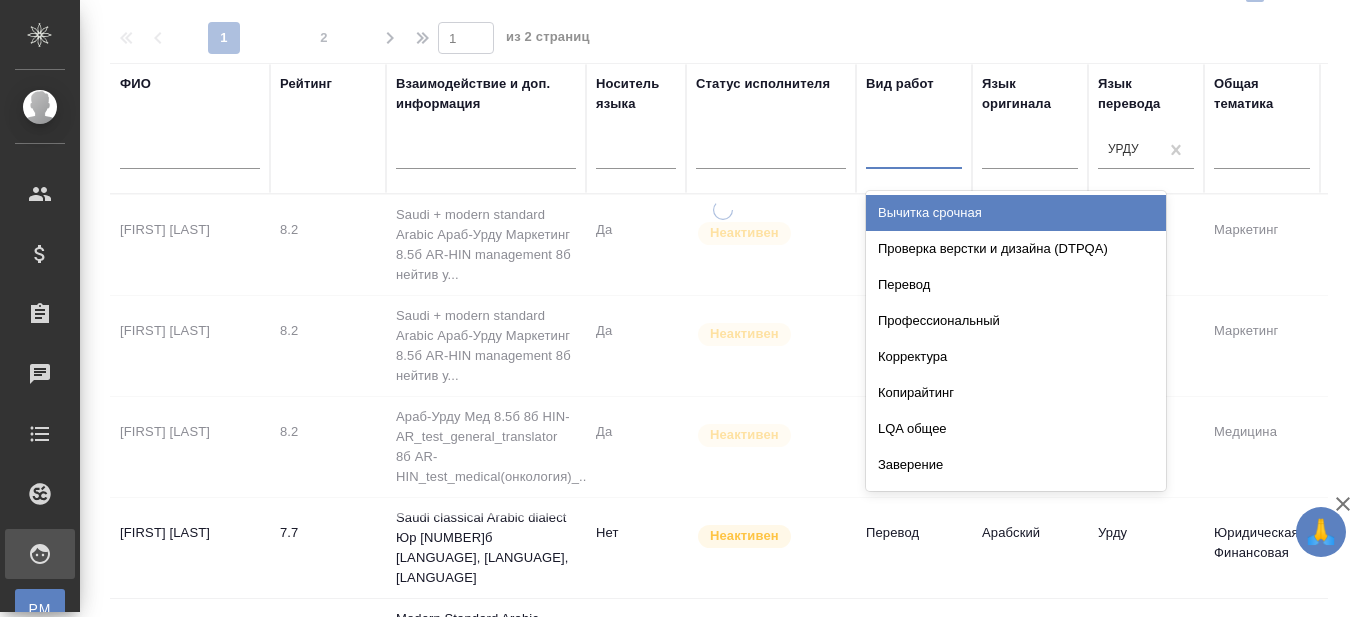 click at bounding box center [914, 149] 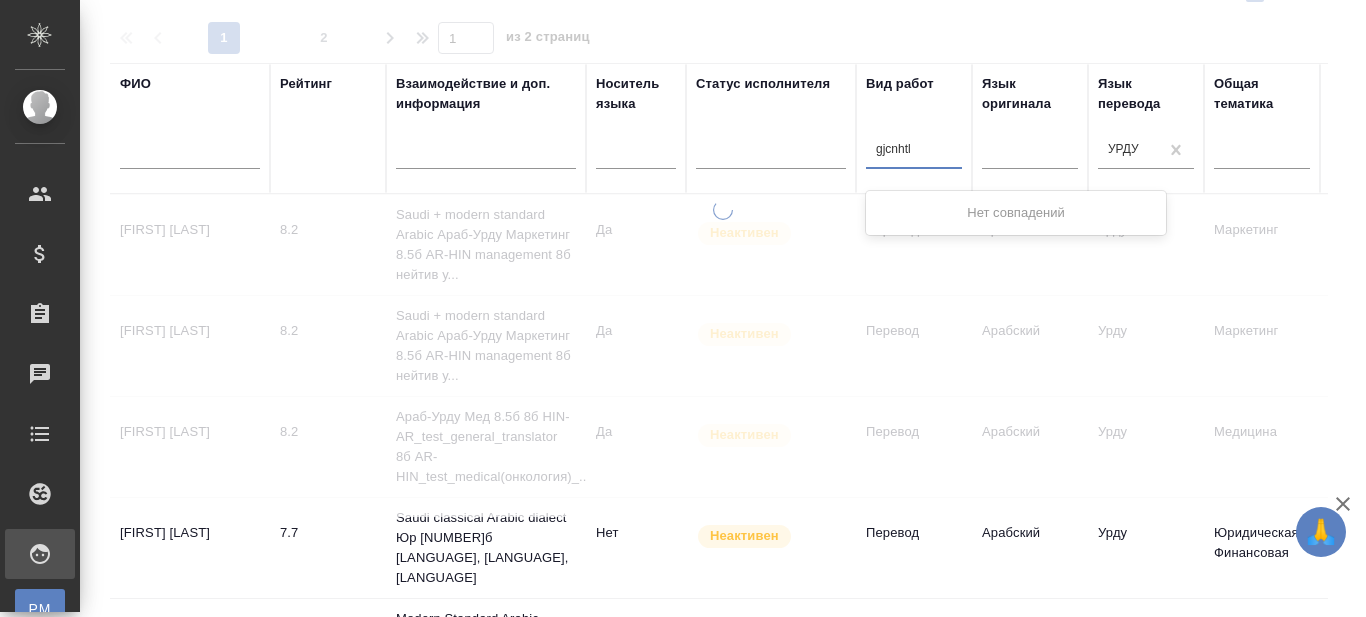 click on "gjcnhtl" at bounding box center [894, 149] 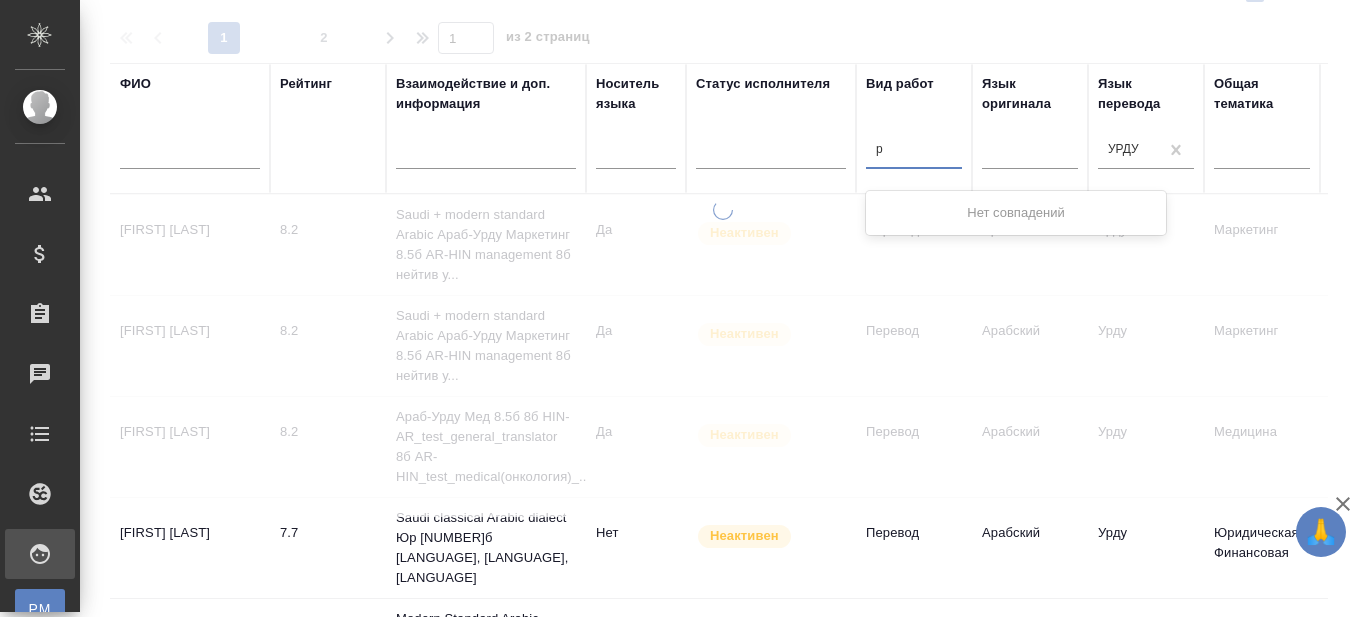 type on "р" 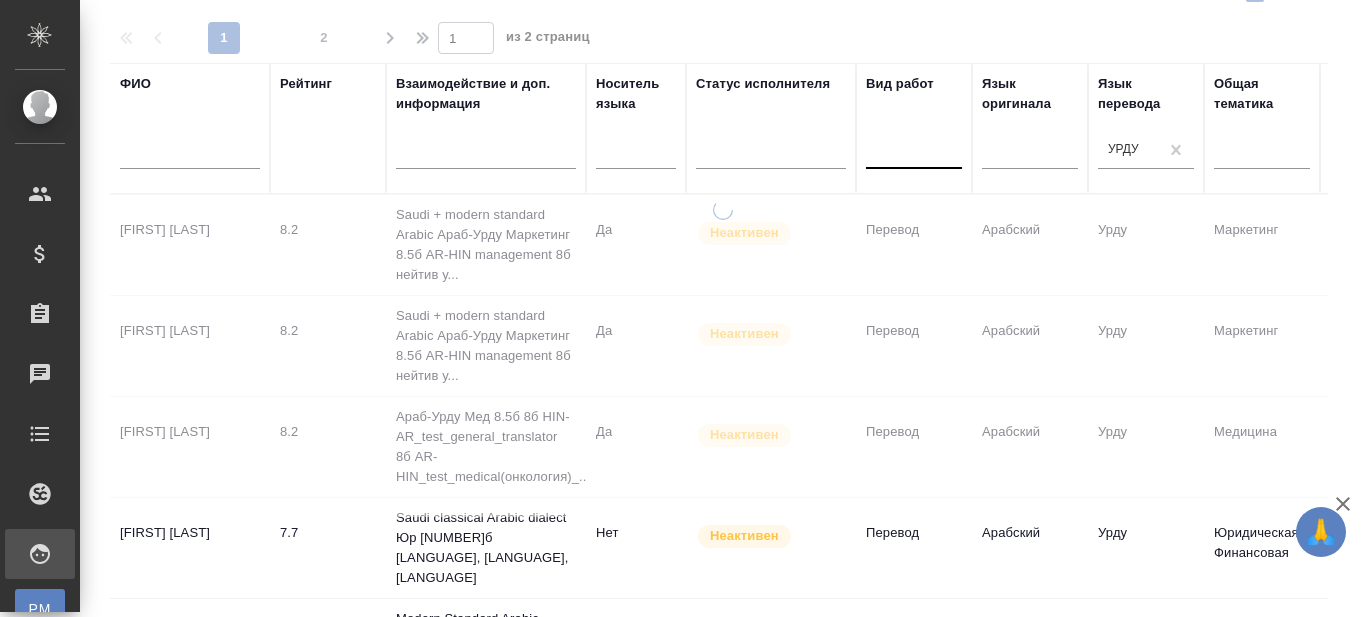 click at bounding box center (914, 149) 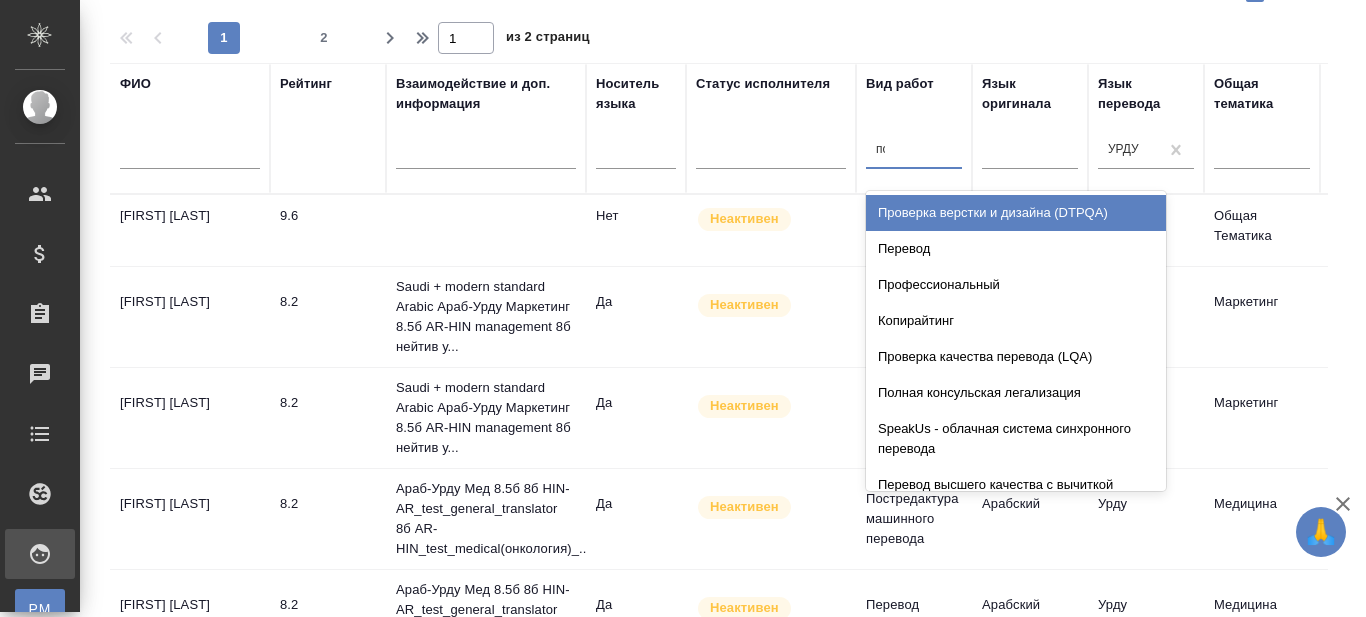 type on "пост" 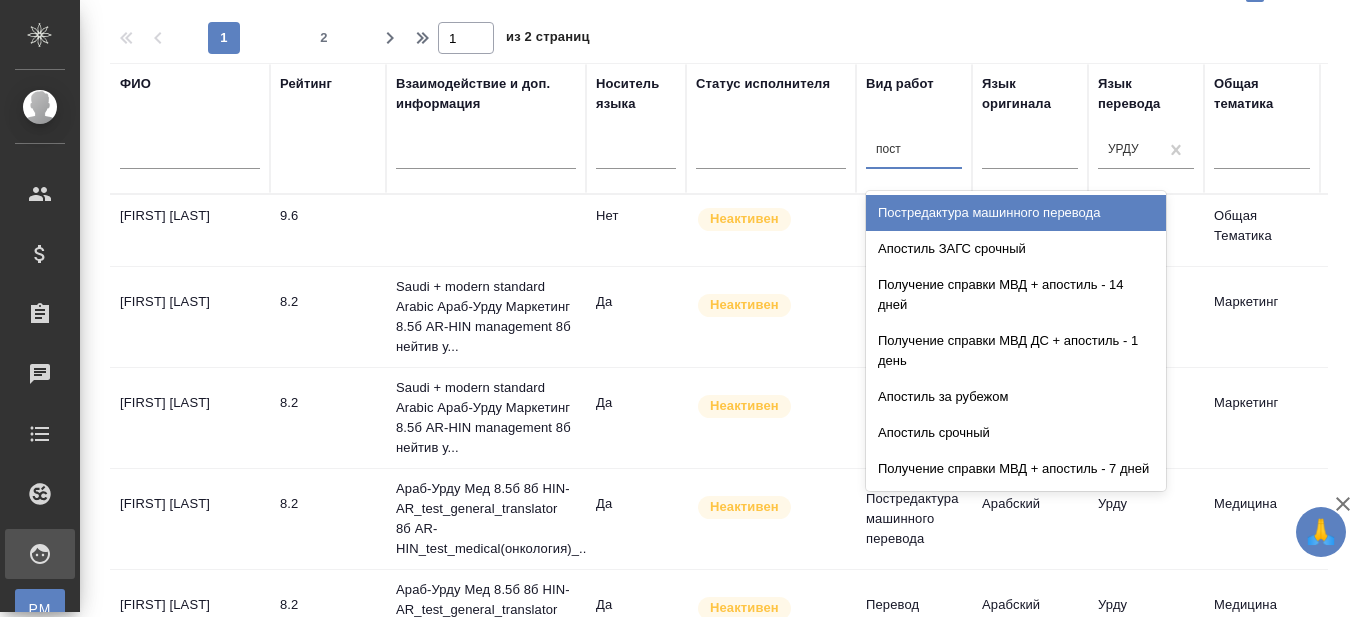 click on "Постредактура машинного перевода" at bounding box center [1016, 213] 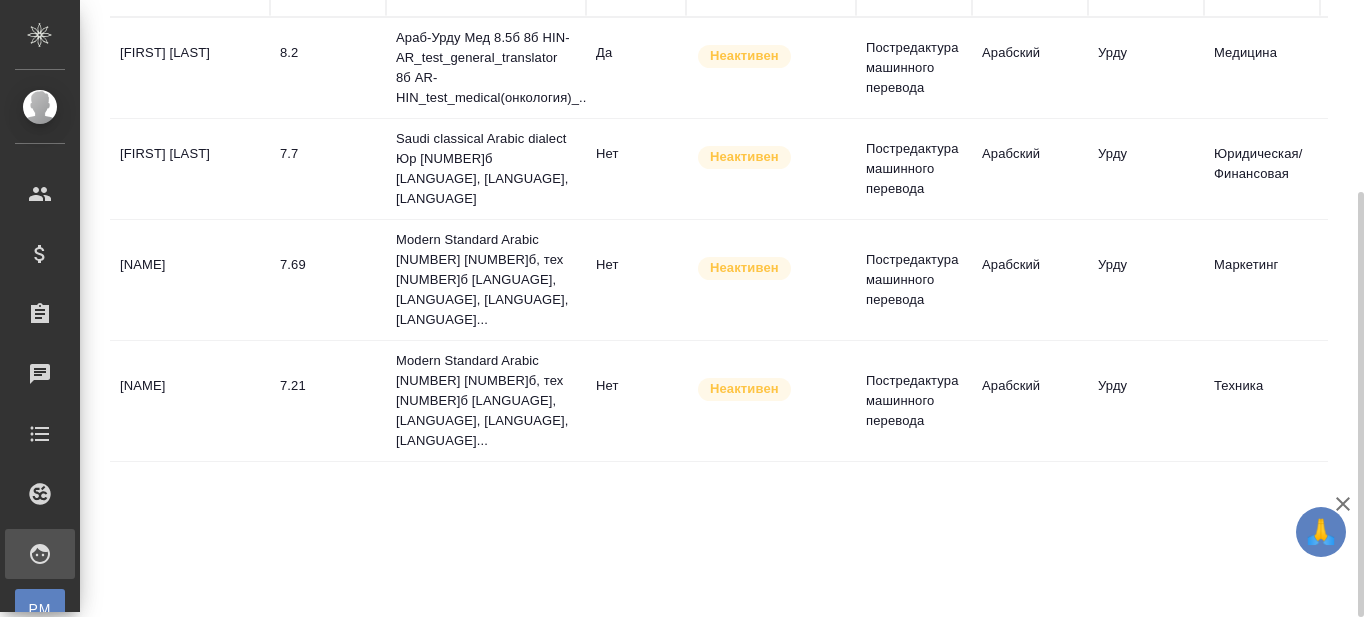 scroll, scrollTop: 0, scrollLeft: 0, axis: both 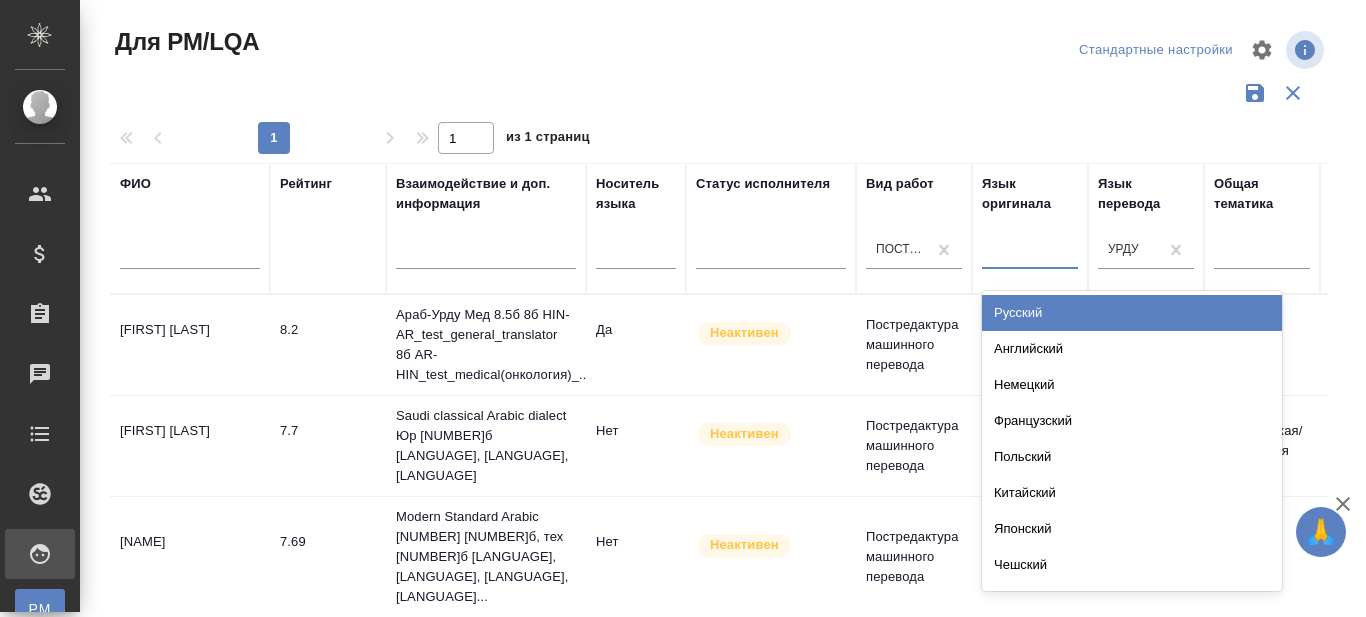 click at bounding box center (993, 249) 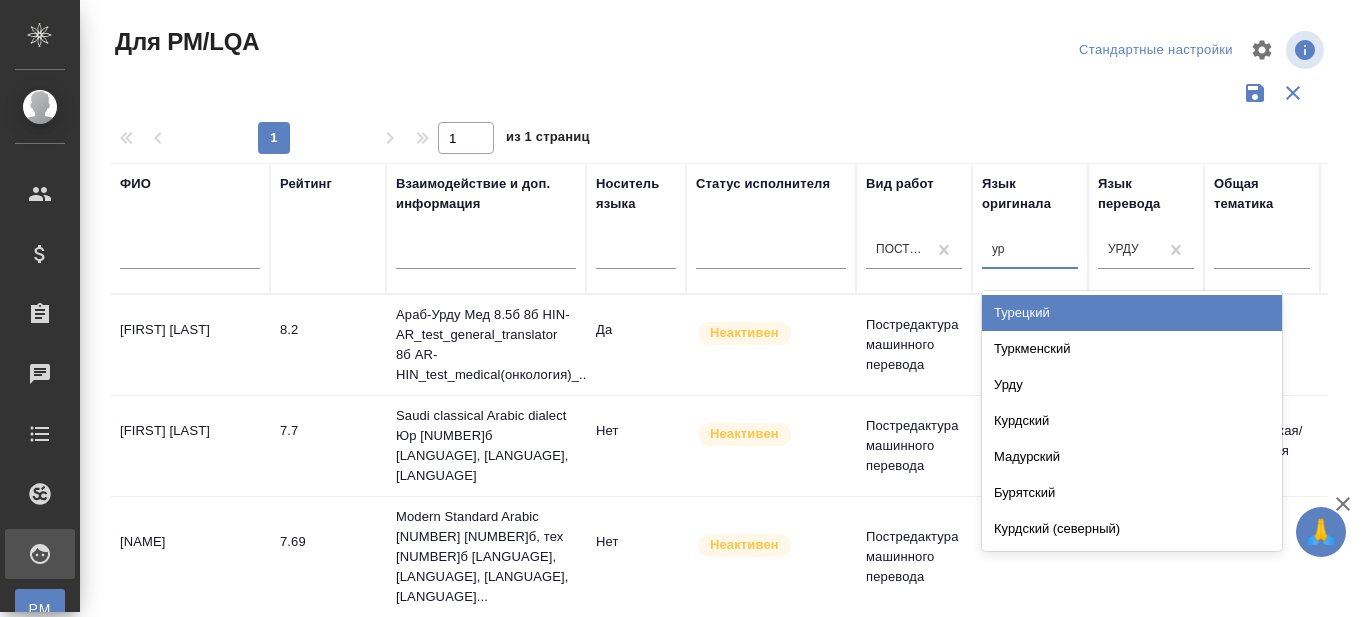 type on "урд" 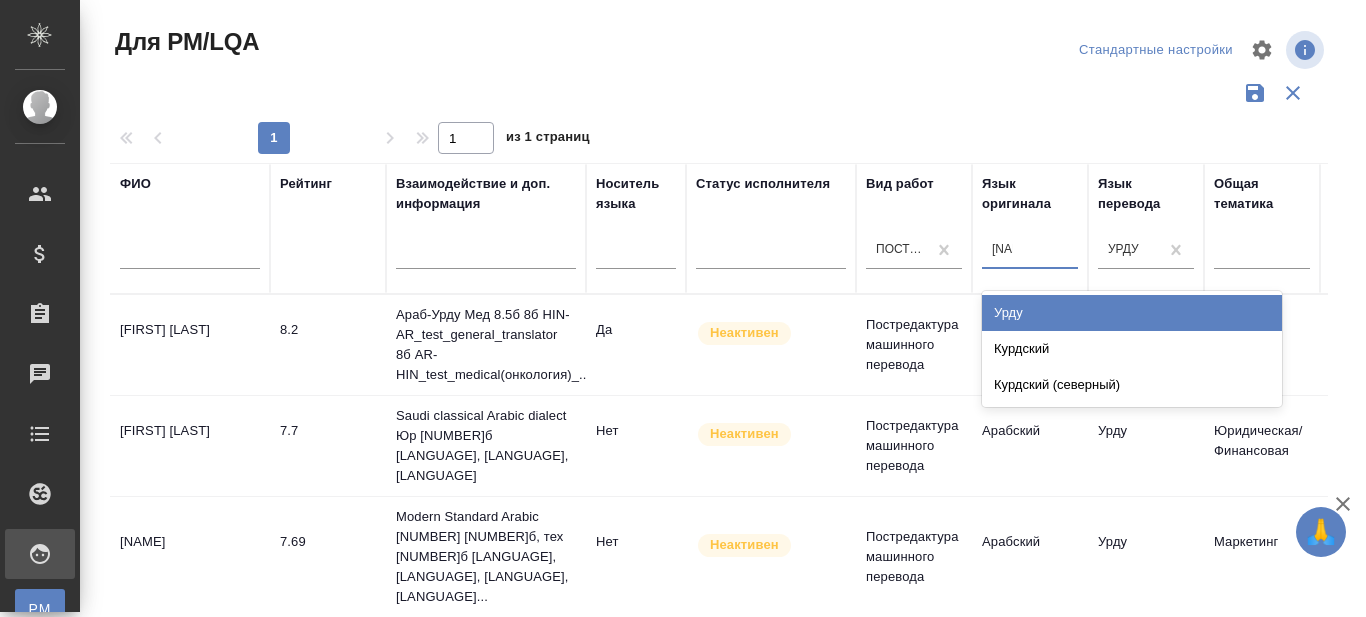 click on "Урду" at bounding box center [1132, 313] 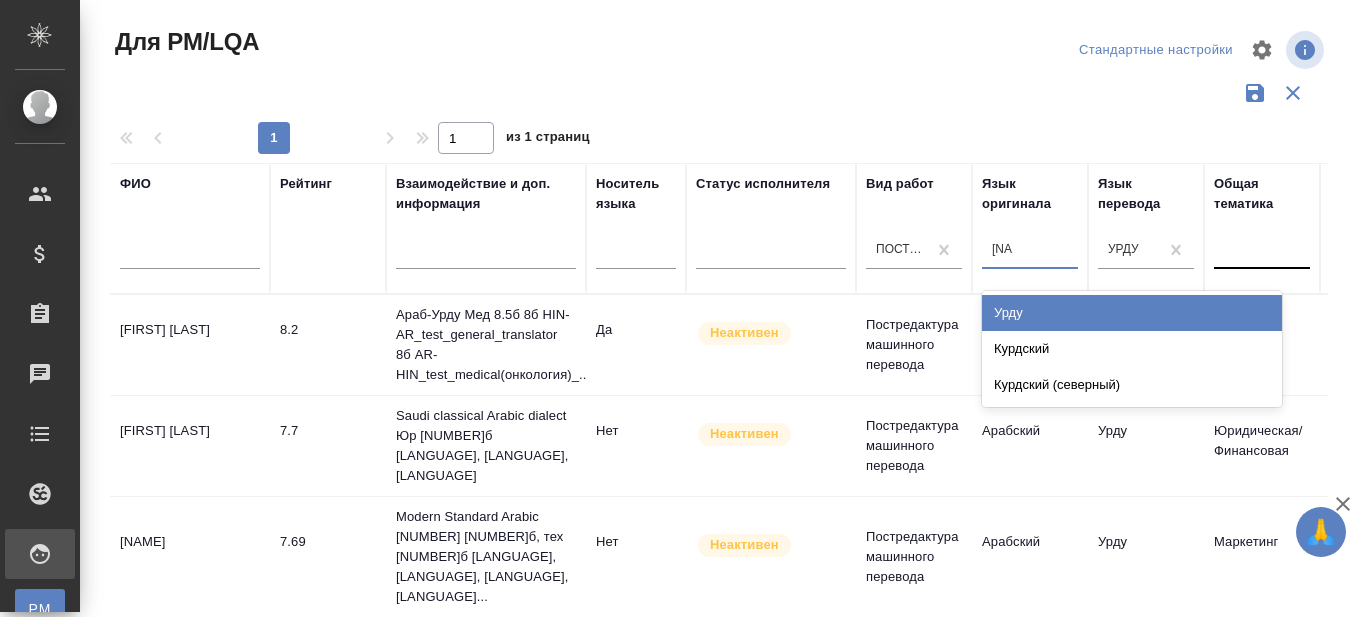 type 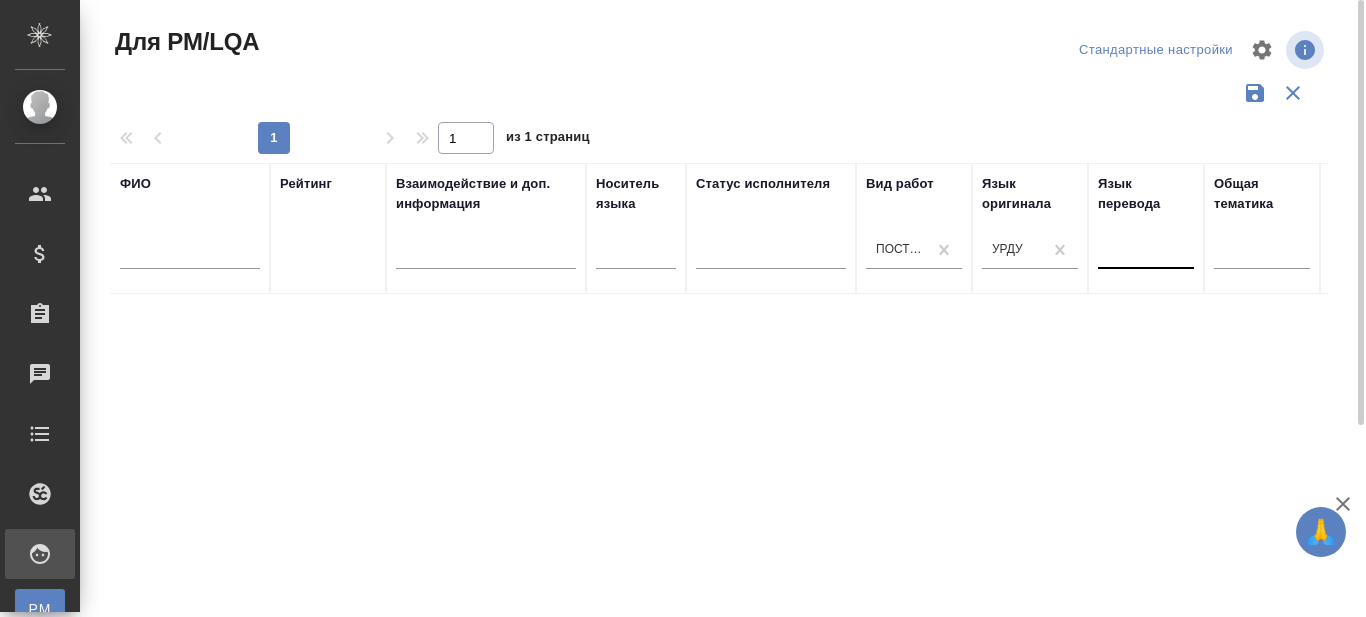 click at bounding box center (727, 117) 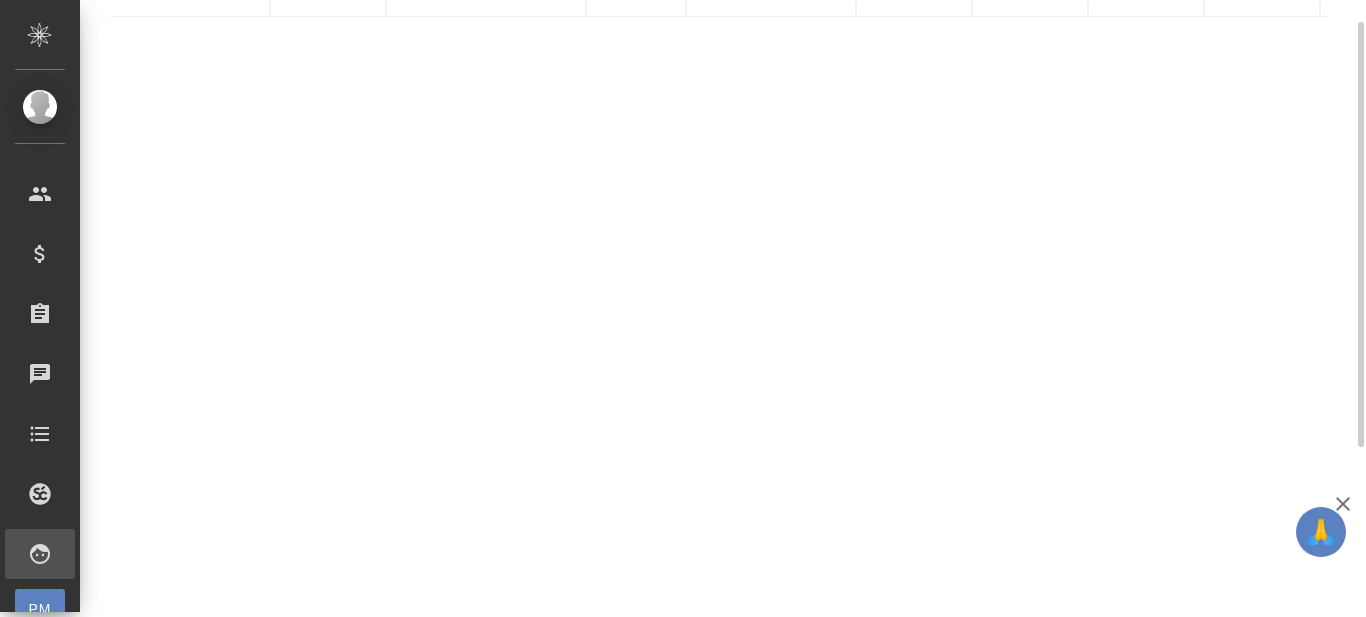 scroll, scrollTop: 0, scrollLeft: 0, axis: both 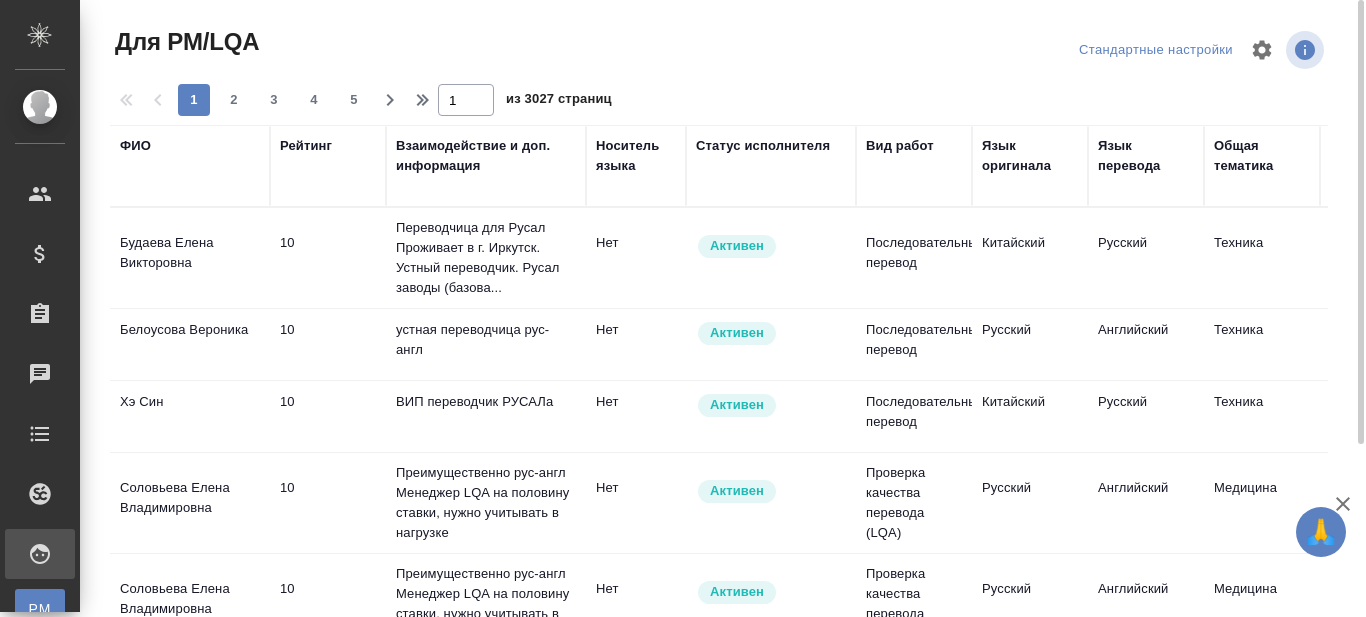 click on "Вид работ" at bounding box center [900, 146] 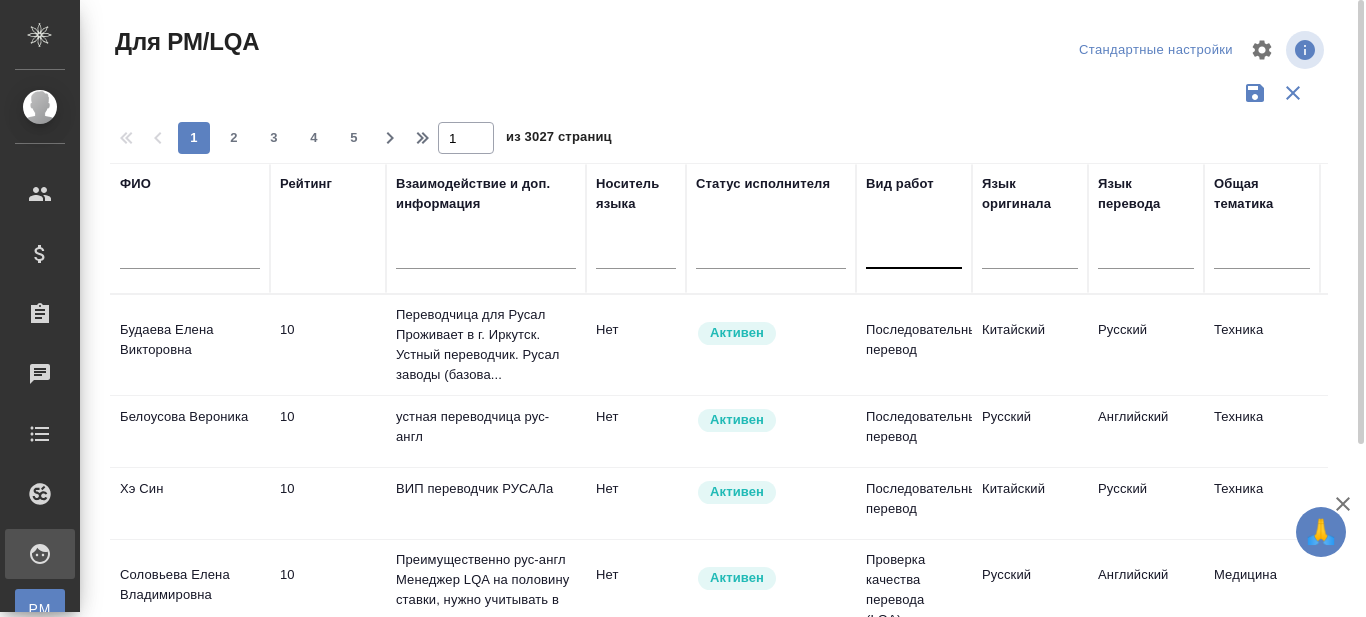 click at bounding box center (914, 249) 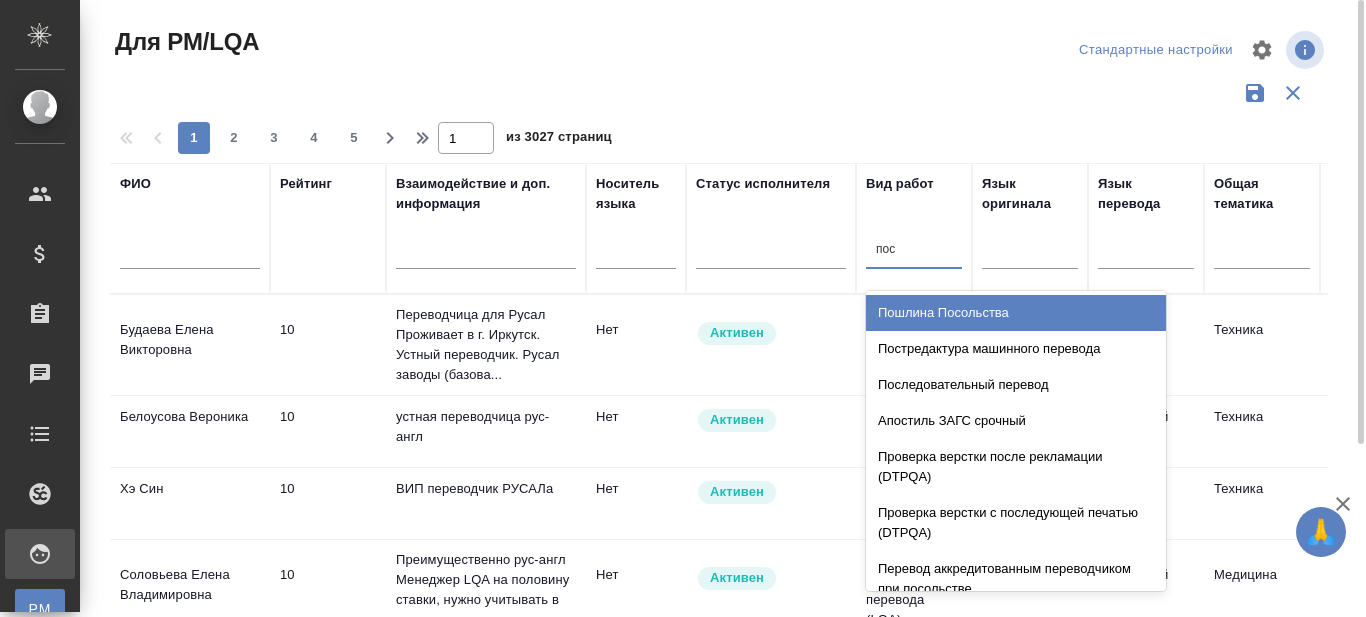 type on "пост" 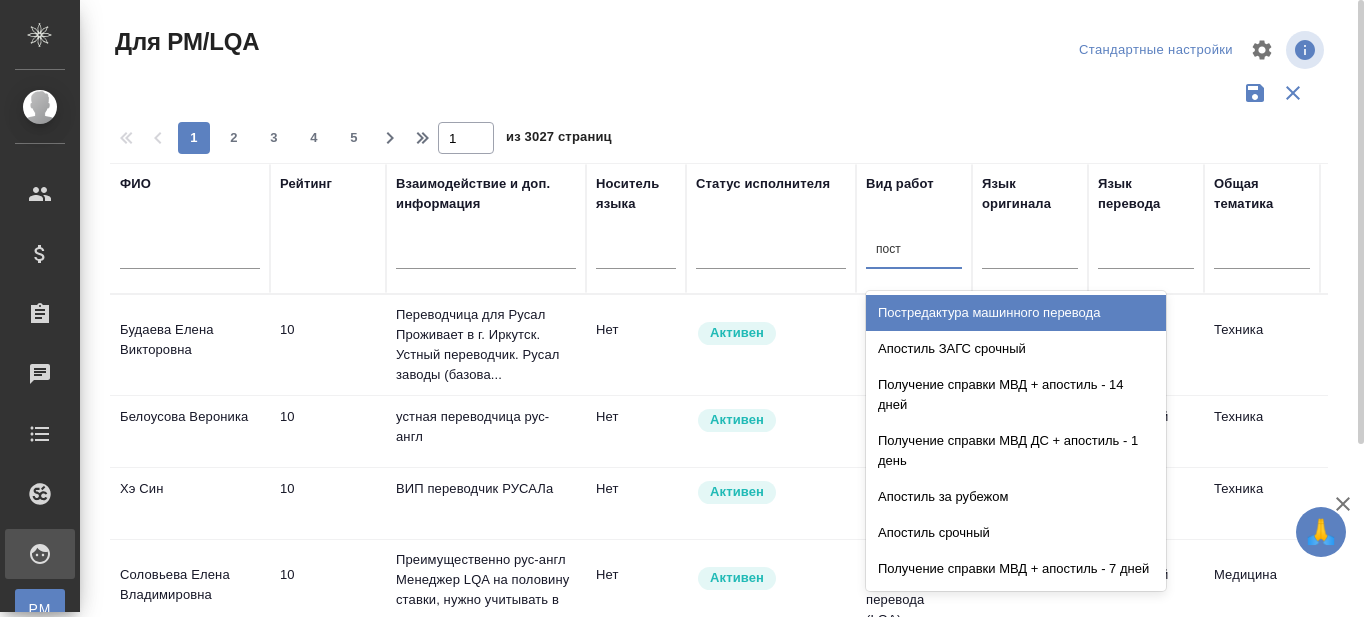 click on "Постредактура машинного перевода" at bounding box center (1016, 313) 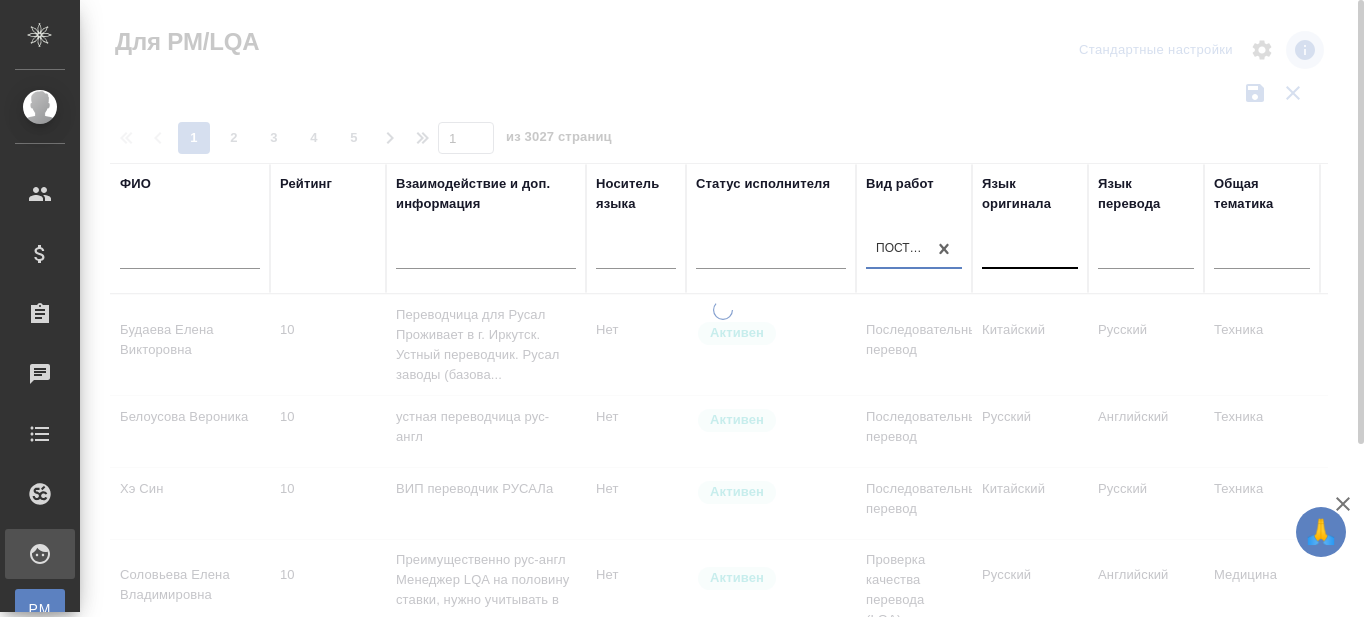 click at bounding box center [1030, 249] 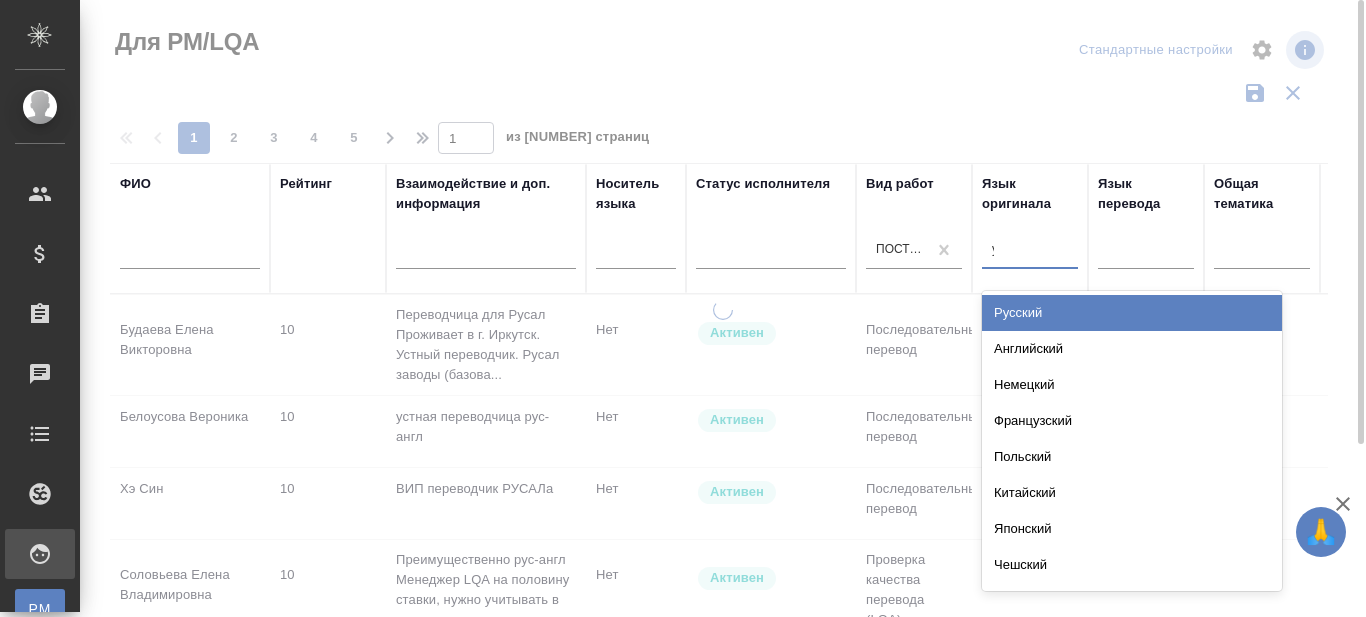 type on "урд" 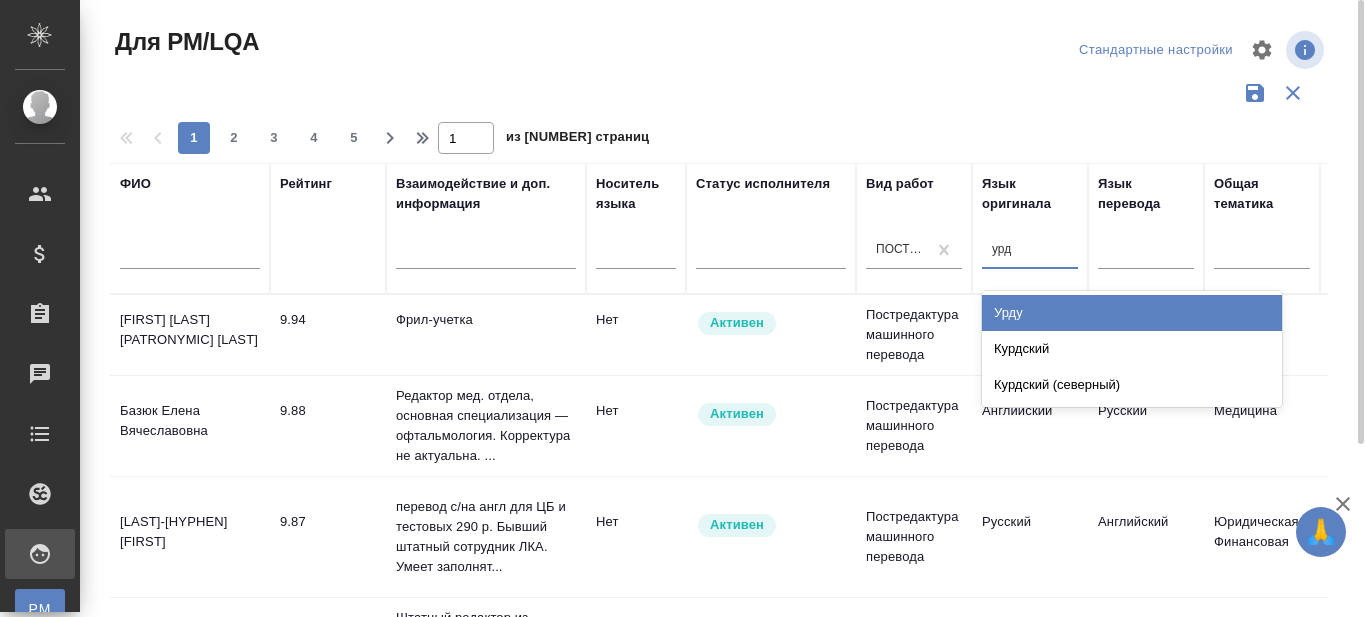 click on "Урду" at bounding box center [1132, 313] 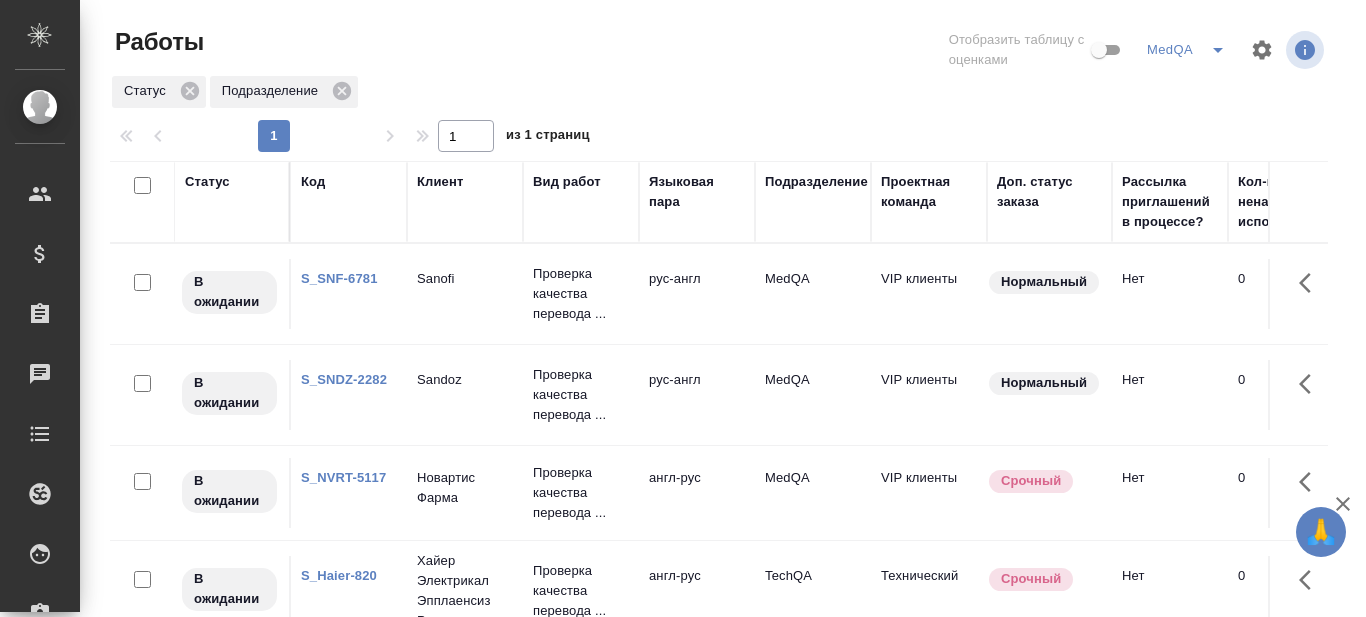 scroll, scrollTop: 0, scrollLeft: 0, axis: both 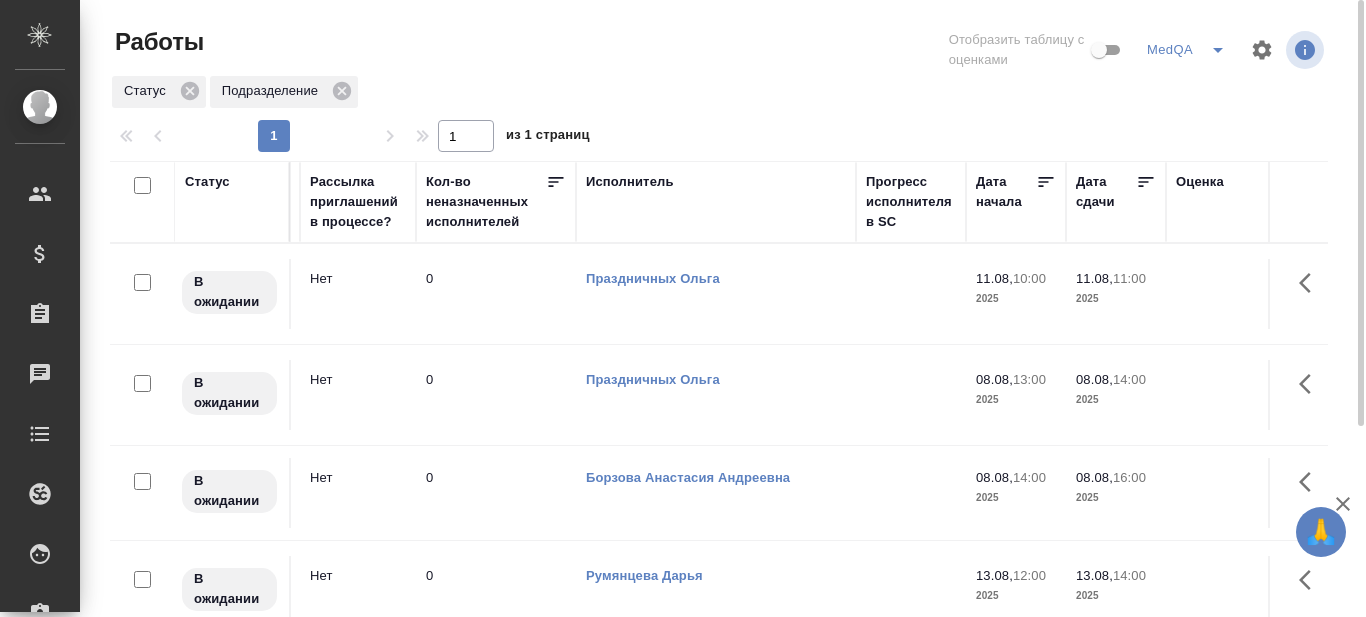 click 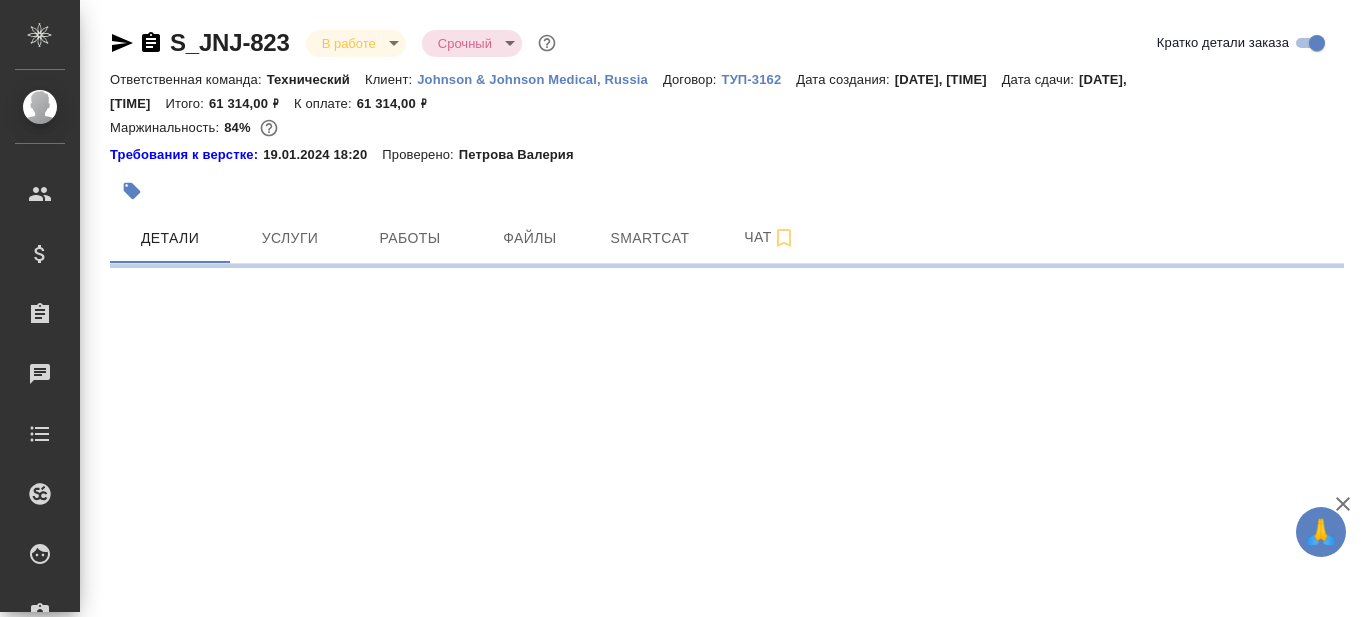 scroll, scrollTop: 0, scrollLeft: 0, axis: both 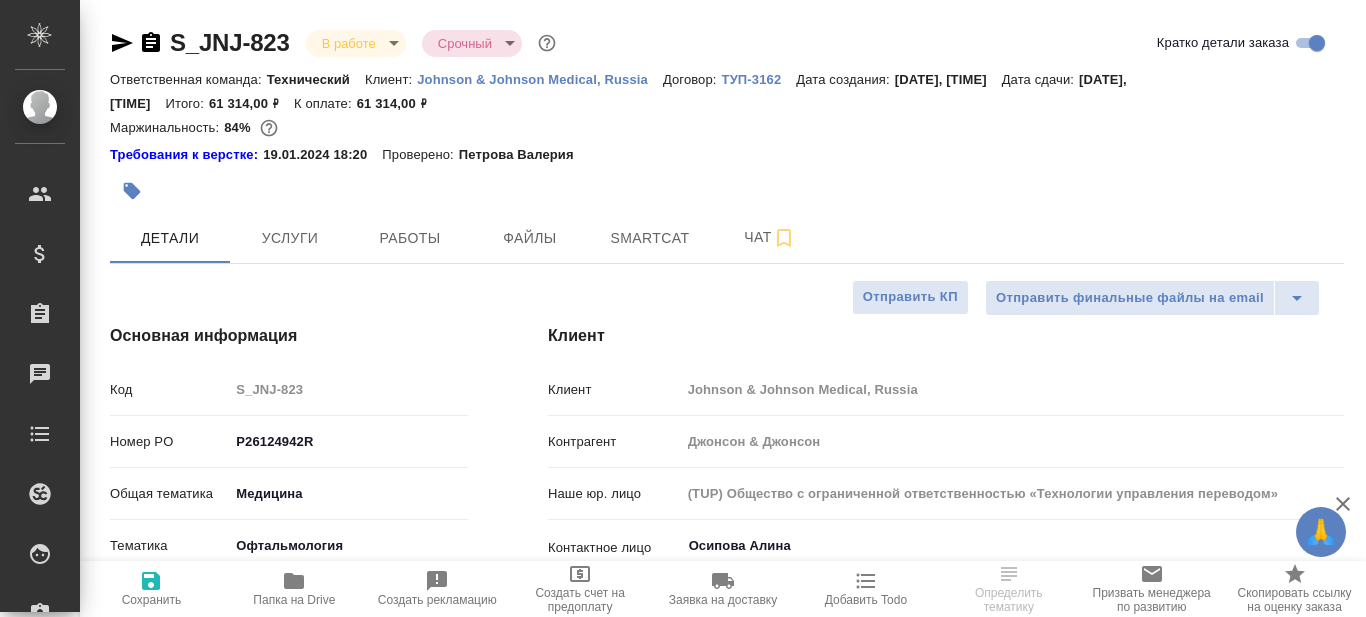 type on "x" 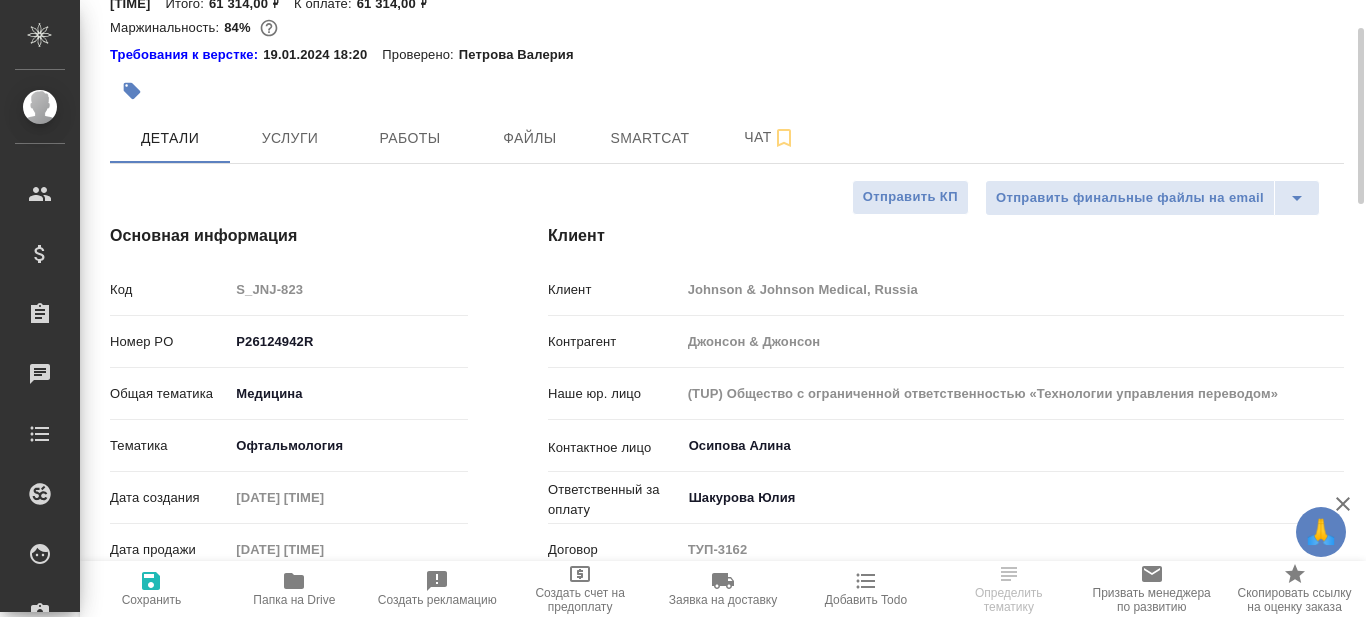 scroll, scrollTop: 0, scrollLeft: 0, axis: both 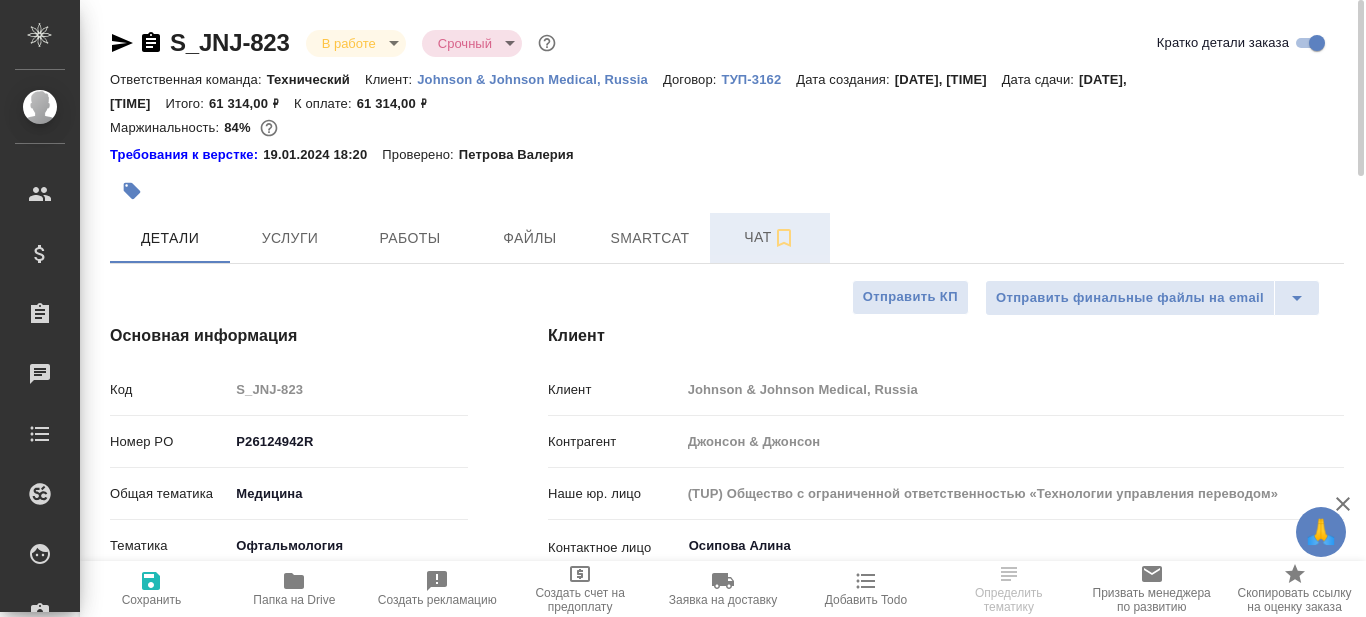 click on "Чат" at bounding box center (770, 237) 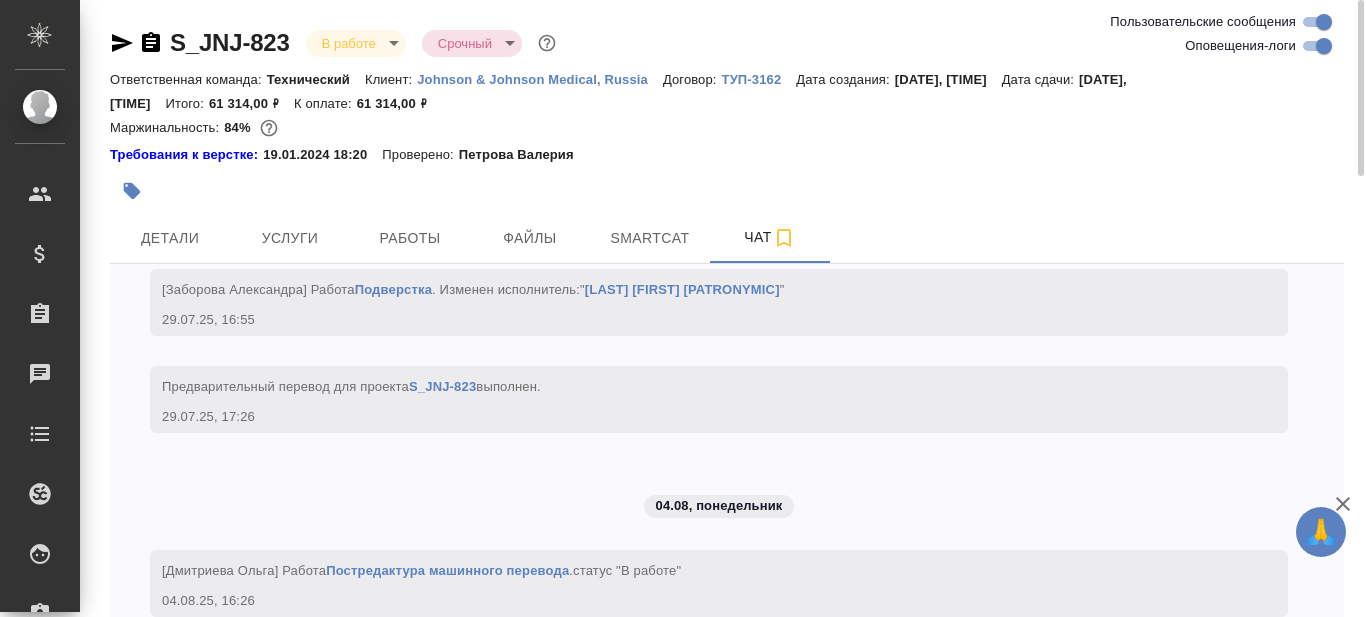 scroll, scrollTop: 9110, scrollLeft: 0, axis: vertical 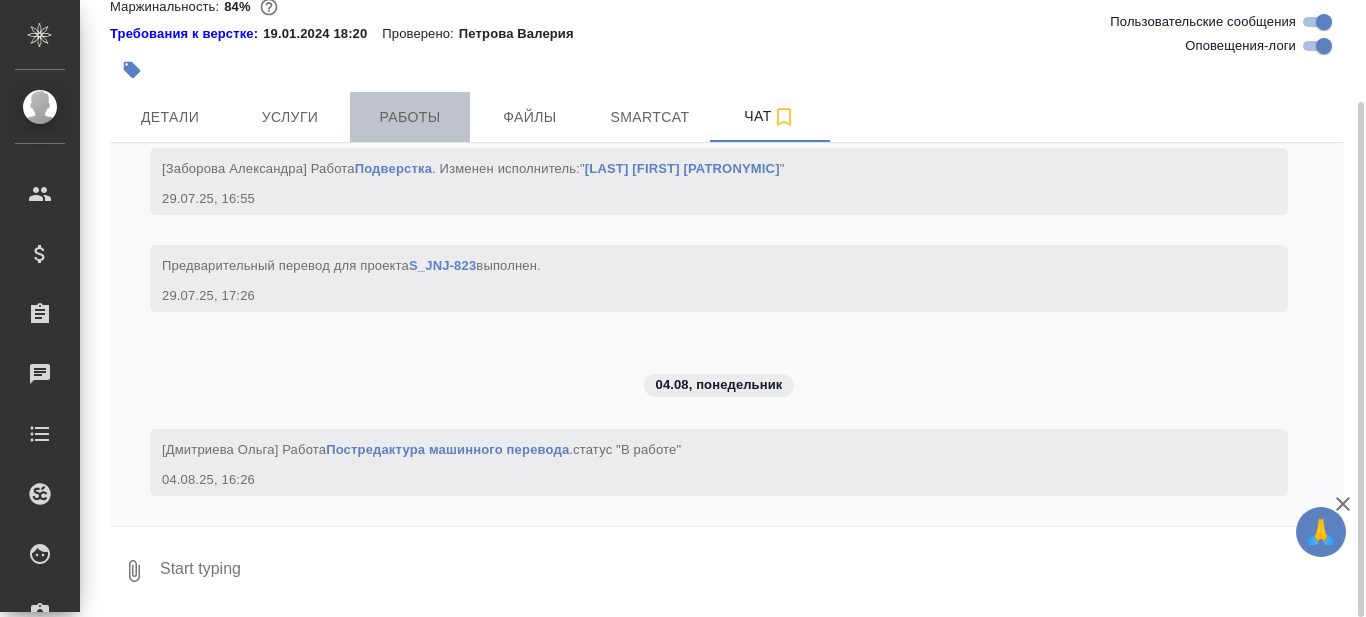 click on "Работы" at bounding box center [410, 117] 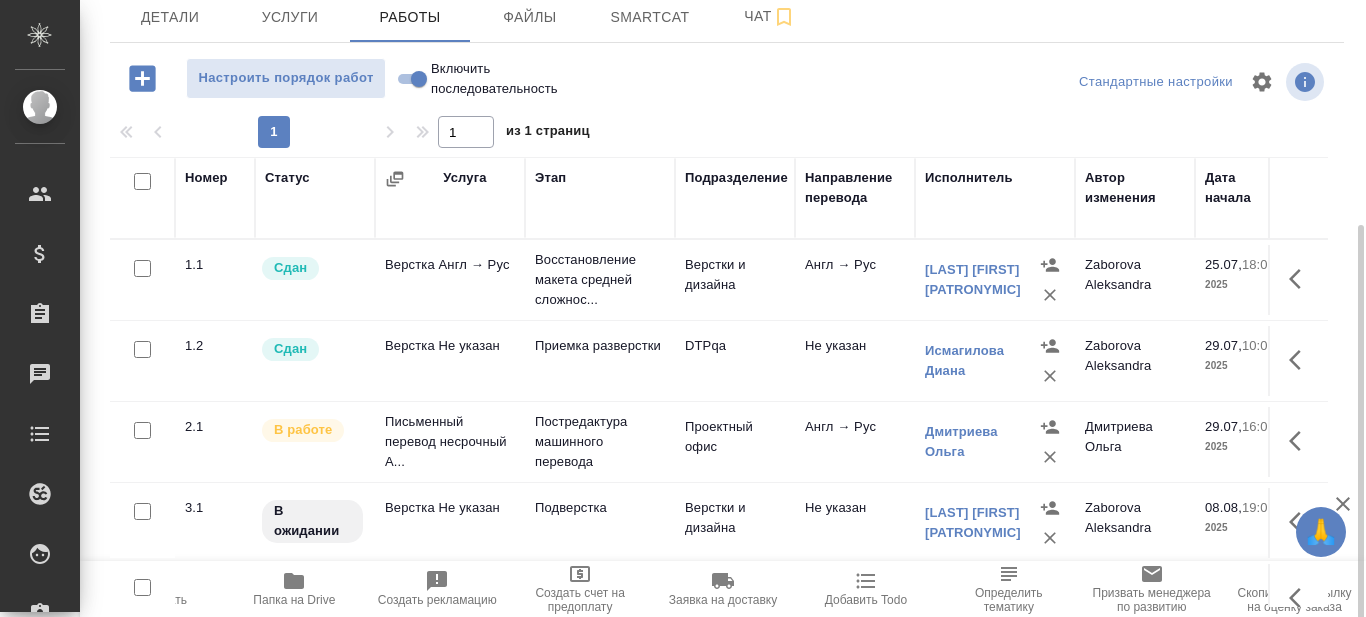 scroll, scrollTop: 262, scrollLeft: 0, axis: vertical 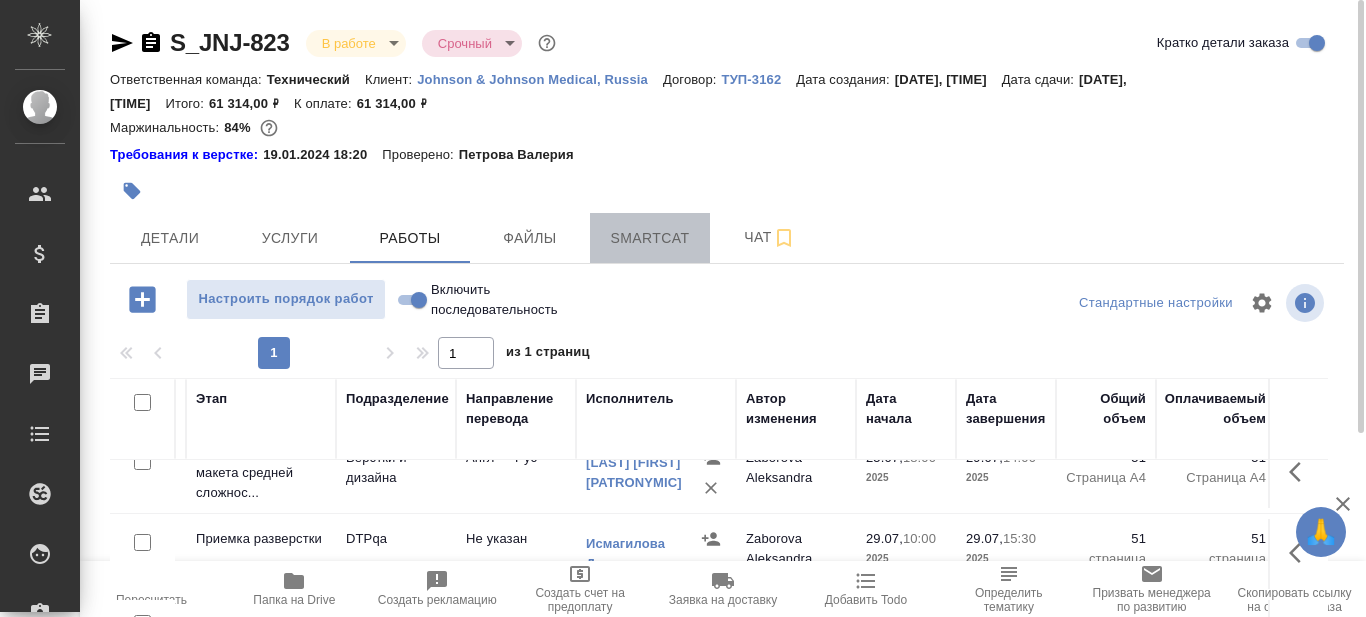 click on "Smartcat" at bounding box center (650, 238) 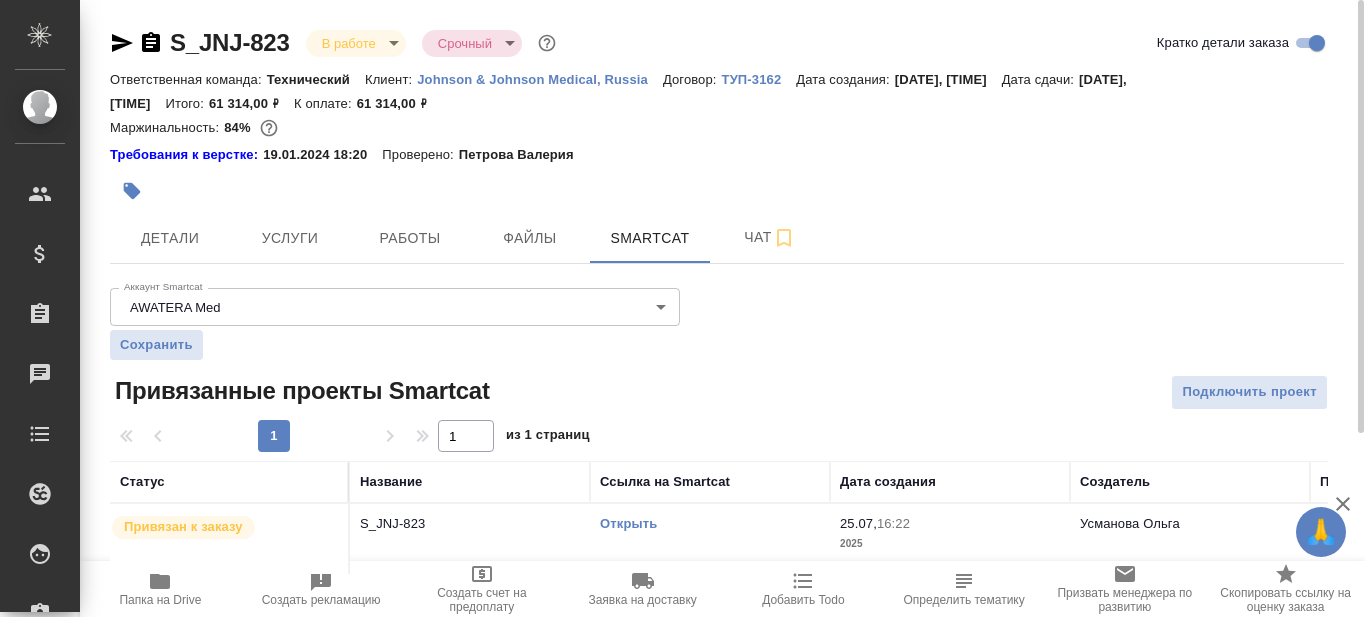 scroll, scrollTop: 24, scrollLeft: 0, axis: vertical 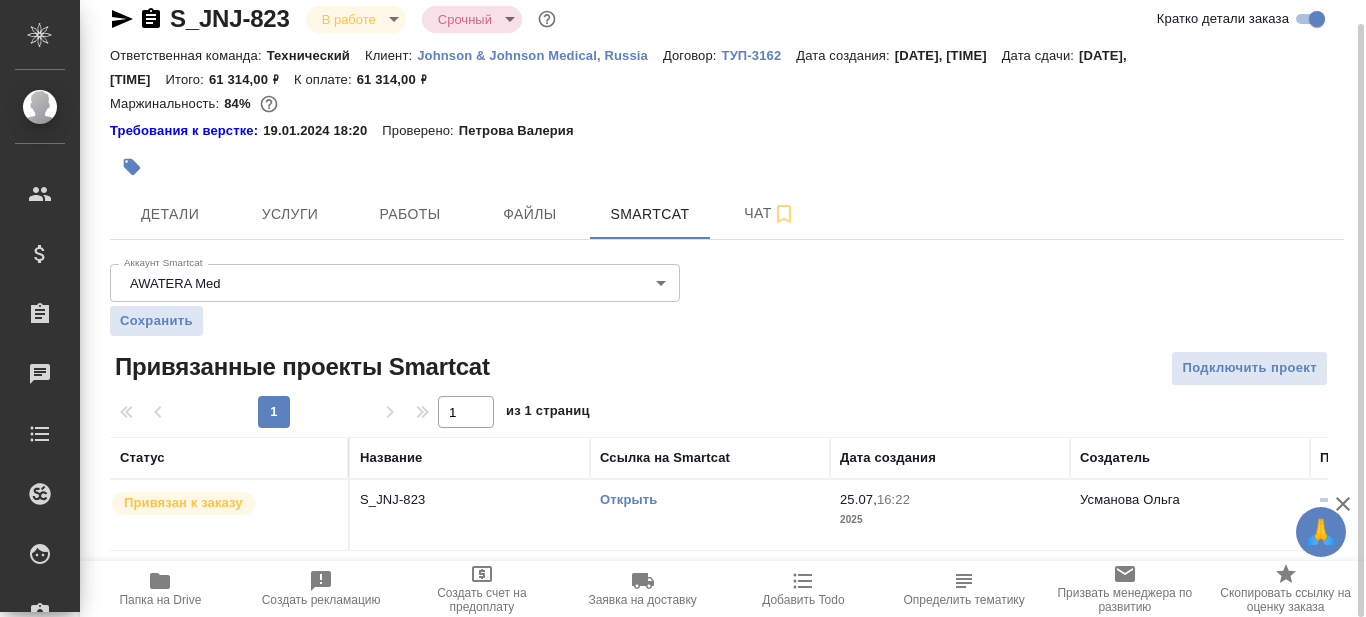 click on "Открыть" at bounding box center [628, 499] 